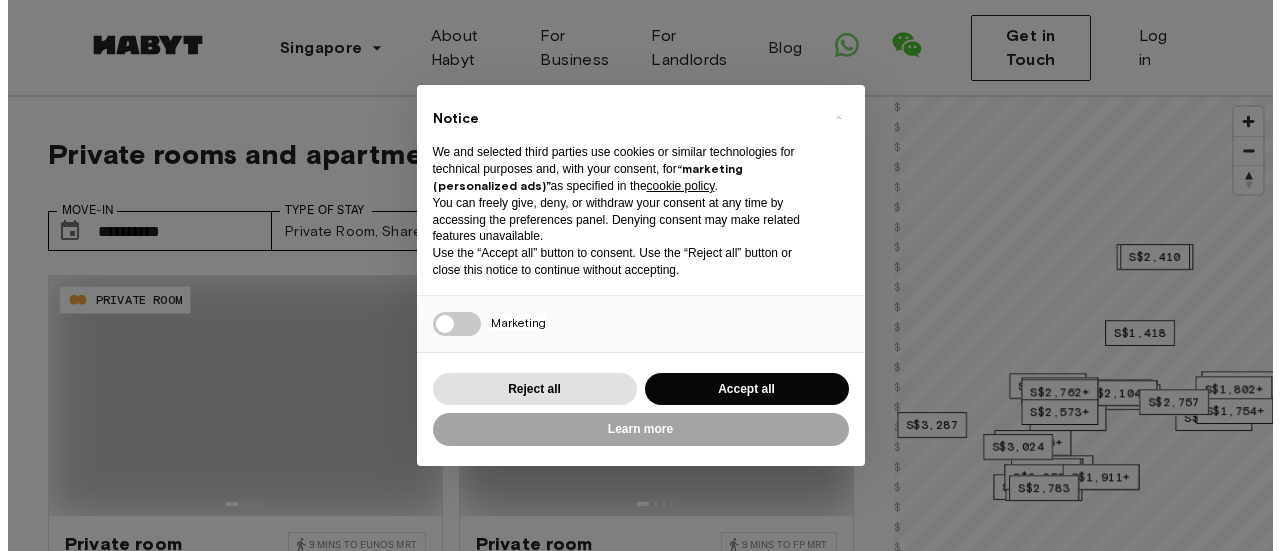 scroll, scrollTop: 0, scrollLeft: 0, axis: both 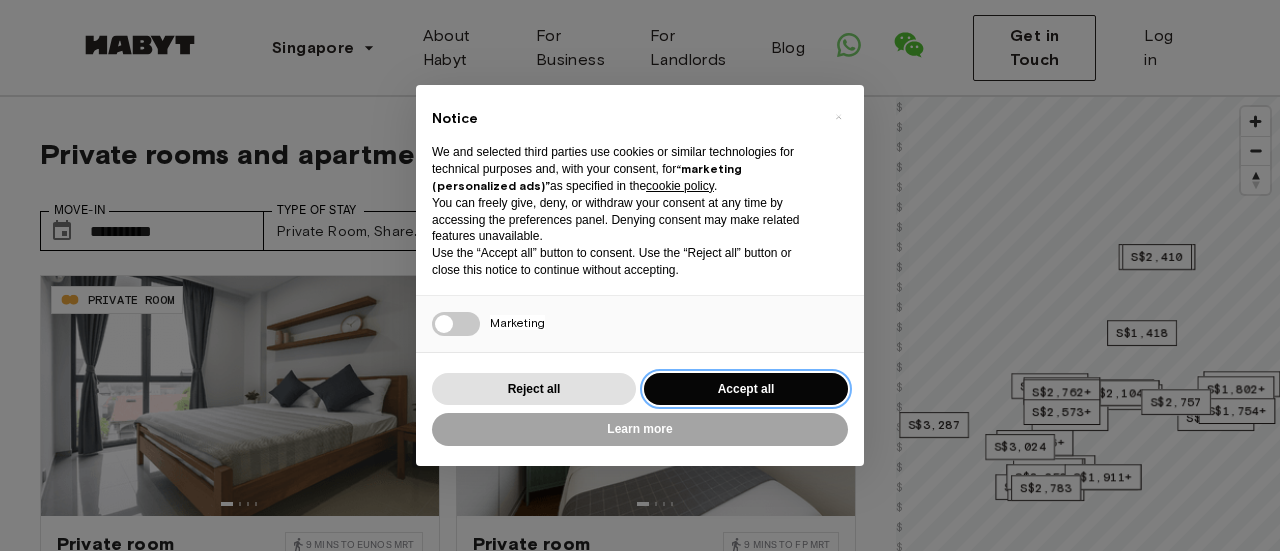 click on "Accept all" at bounding box center [746, 389] 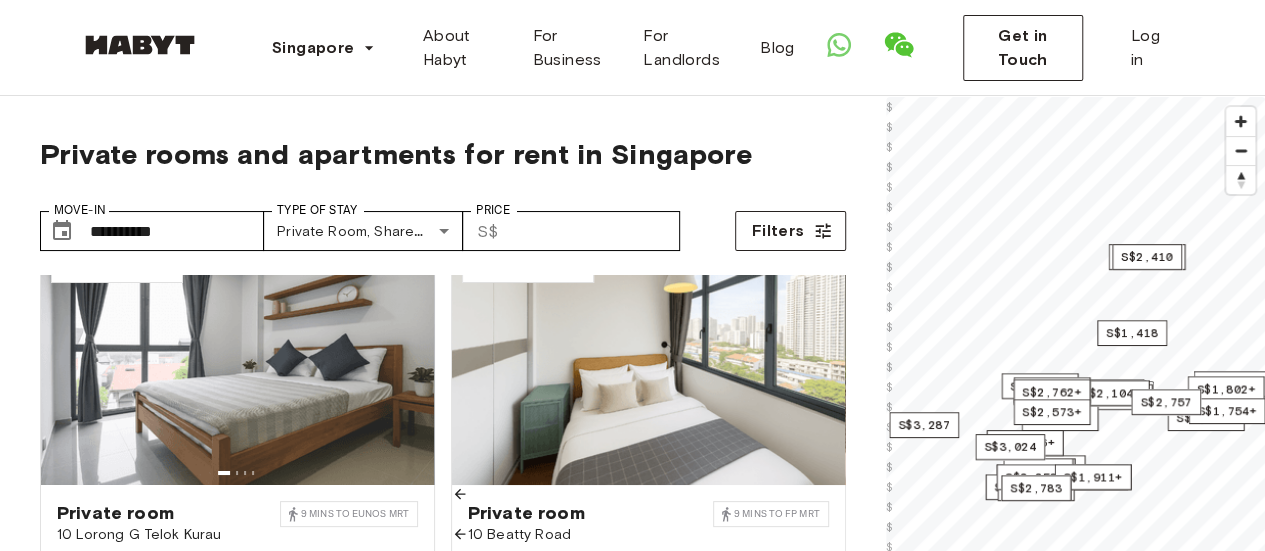 scroll, scrollTop: 0, scrollLeft: 0, axis: both 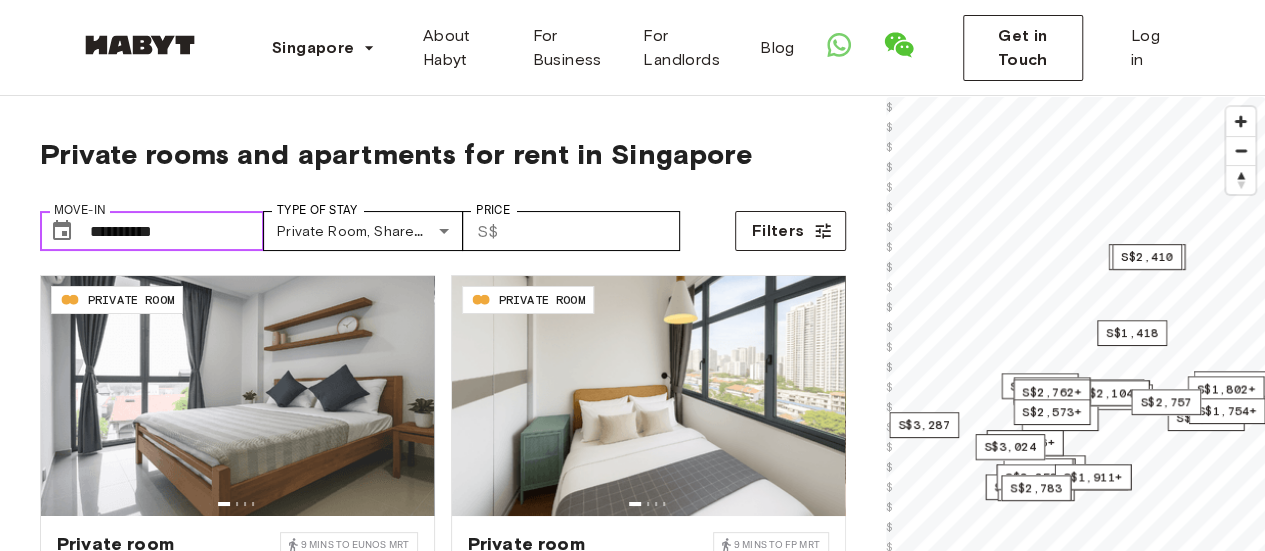 click on "**********" at bounding box center [177, 231] 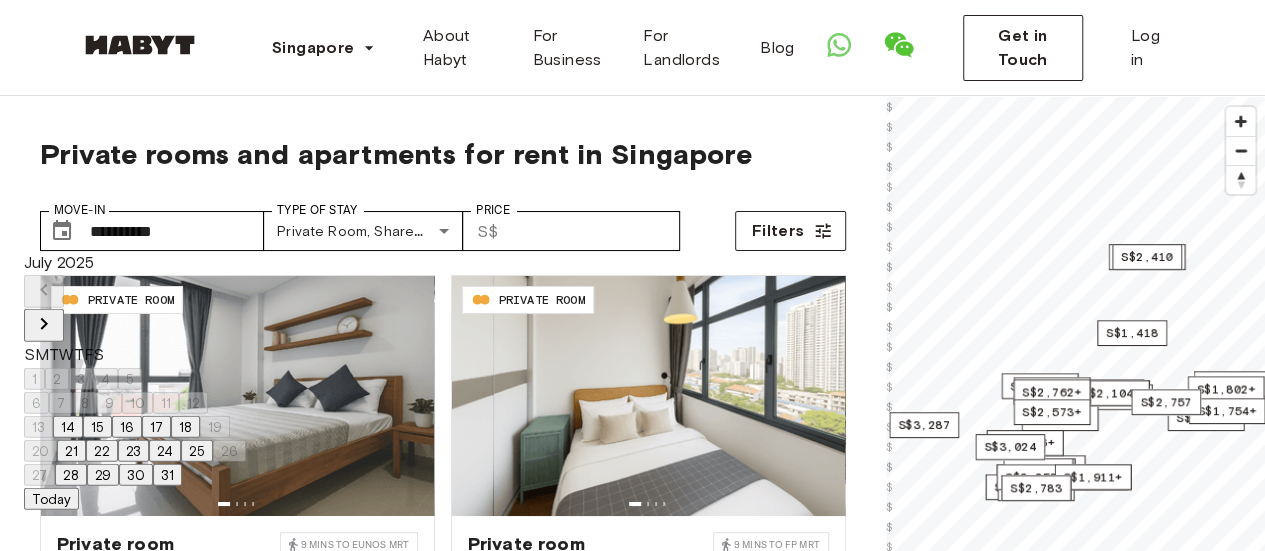 click 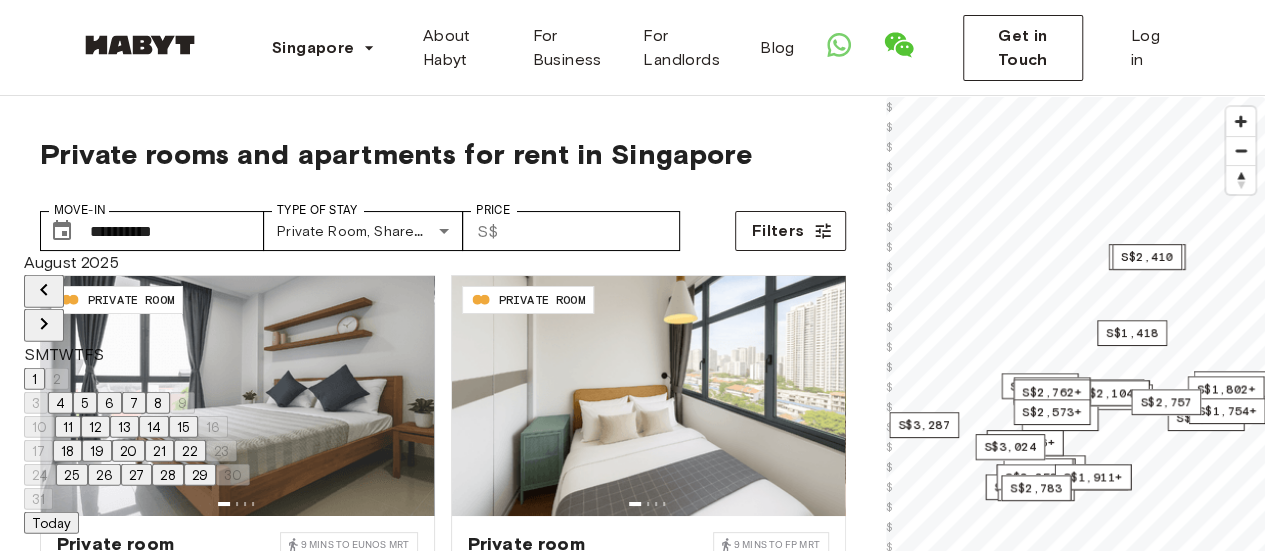 click on "1" at bounding box center [34, 379] 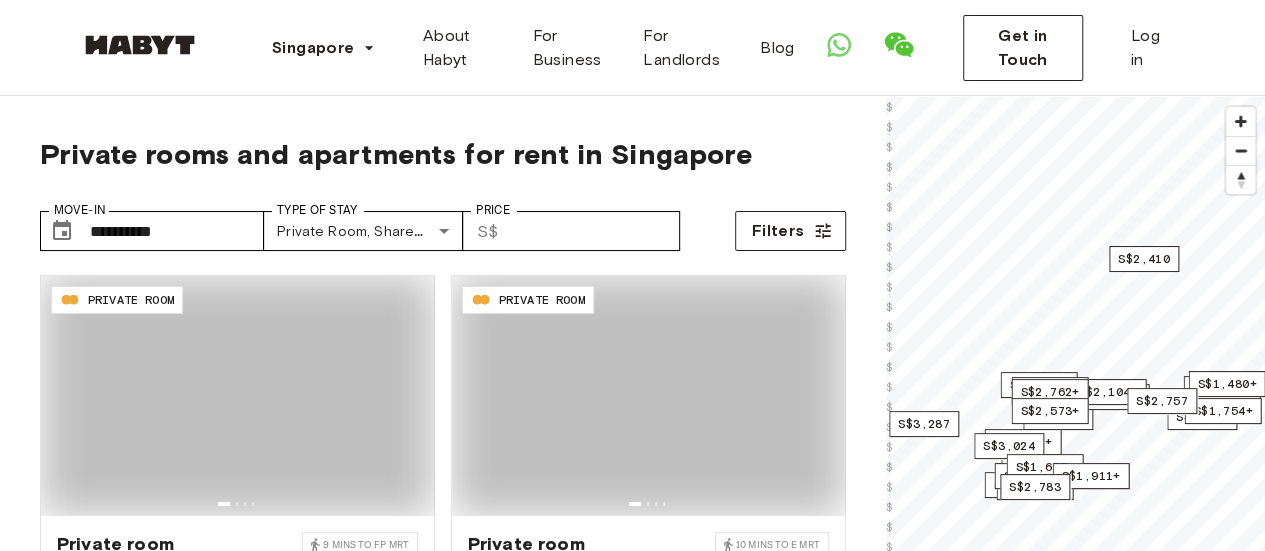 type on "**********" 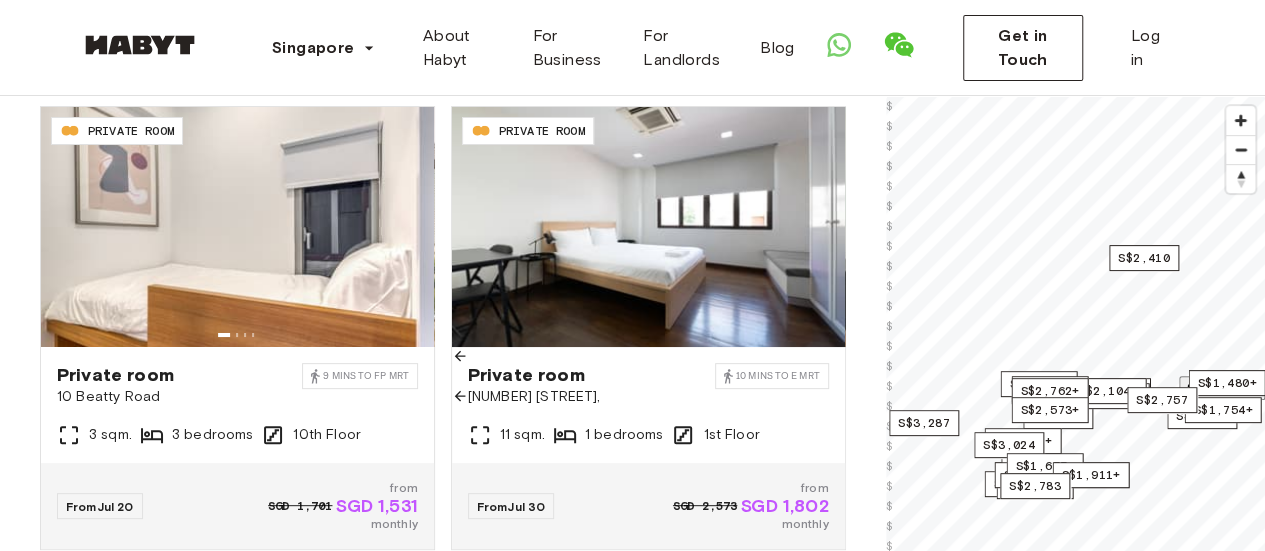scroll, scrollTop: 170, scrollLeft: 0, axis: vertical 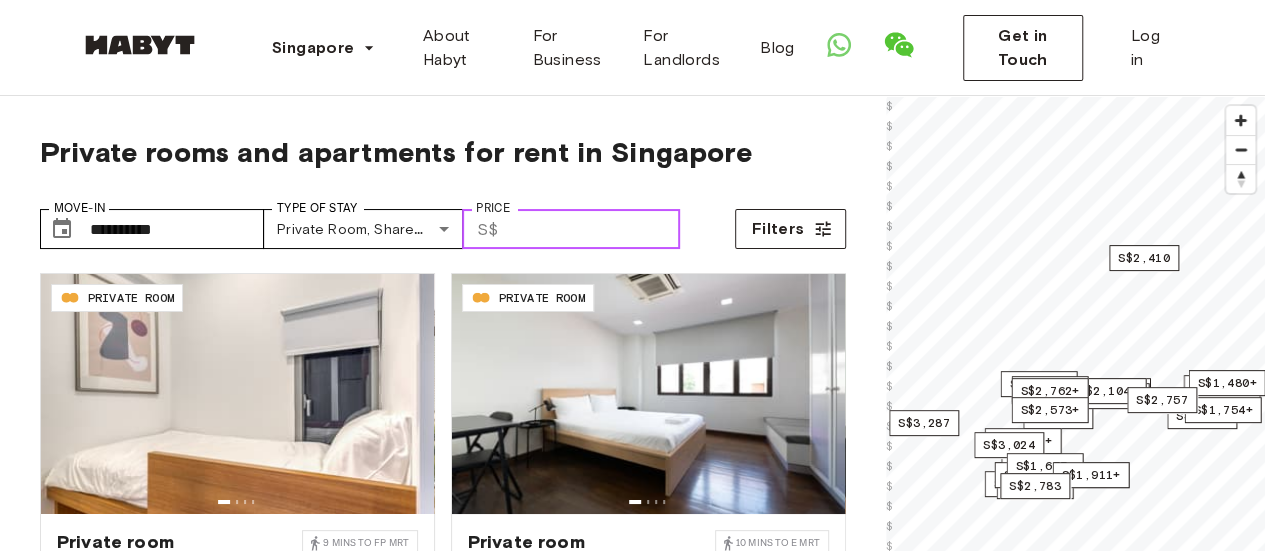 click on "Price" at bounding box center [593, 229] 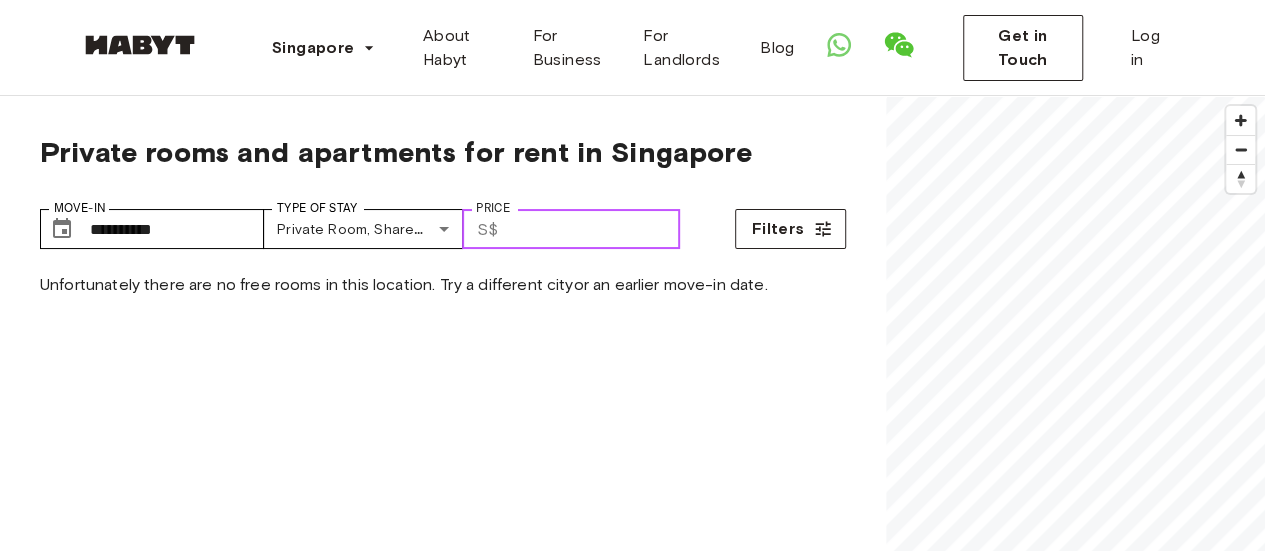 type on "**" 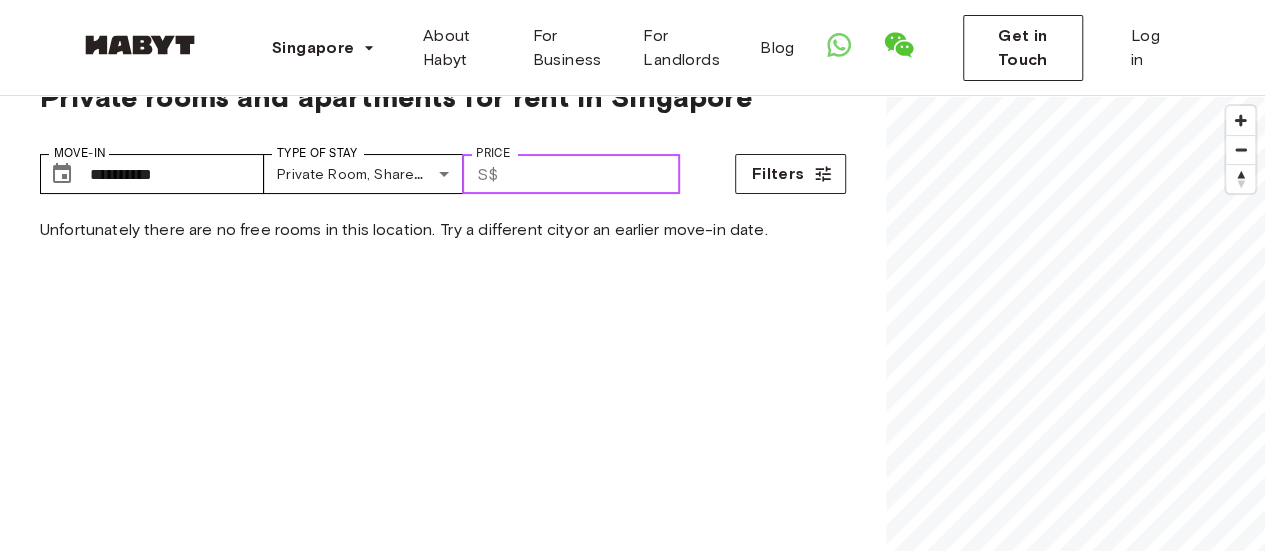 scroll, scrollTop: 64, scrollLeft: 0, axis: vertical 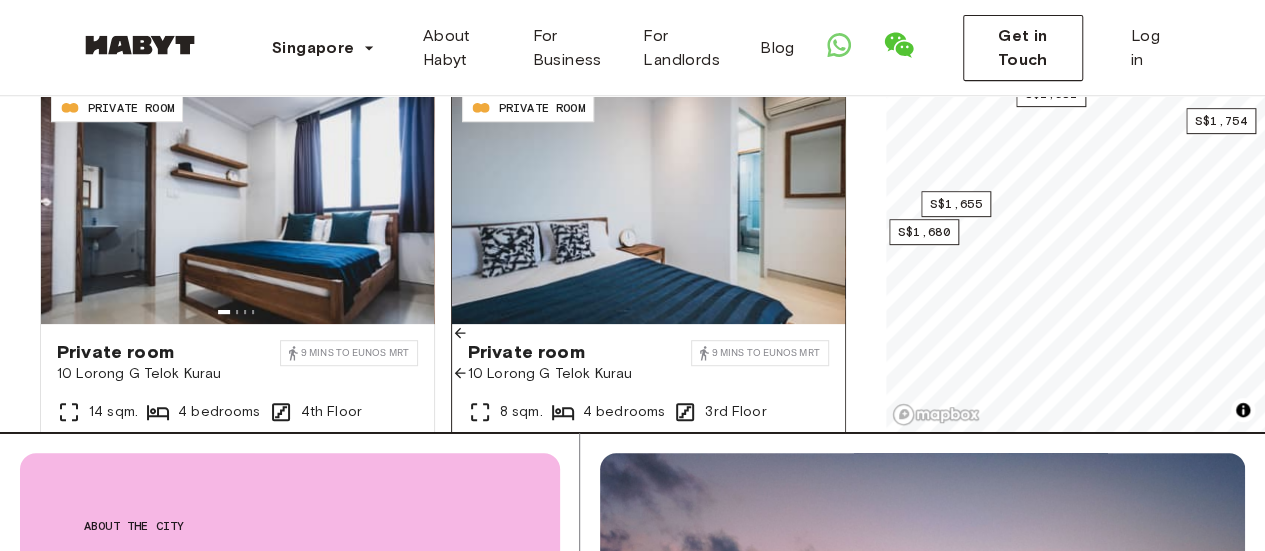 click at bounding box center [648, 204] 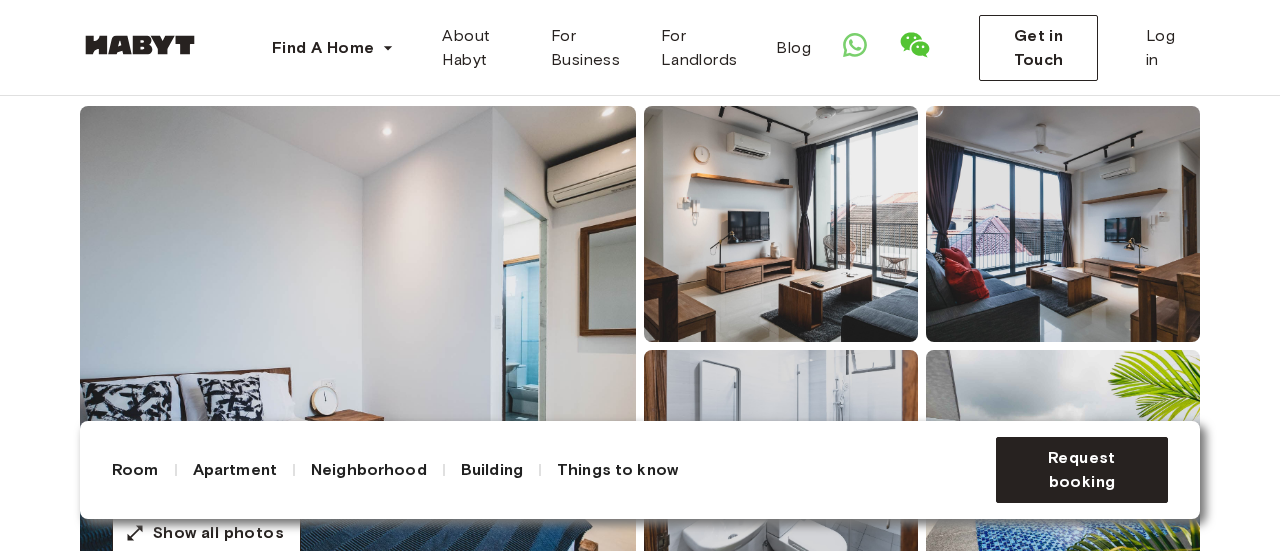 scroll, scrollTop: 397, scrollLeft: 0, axis: vertical 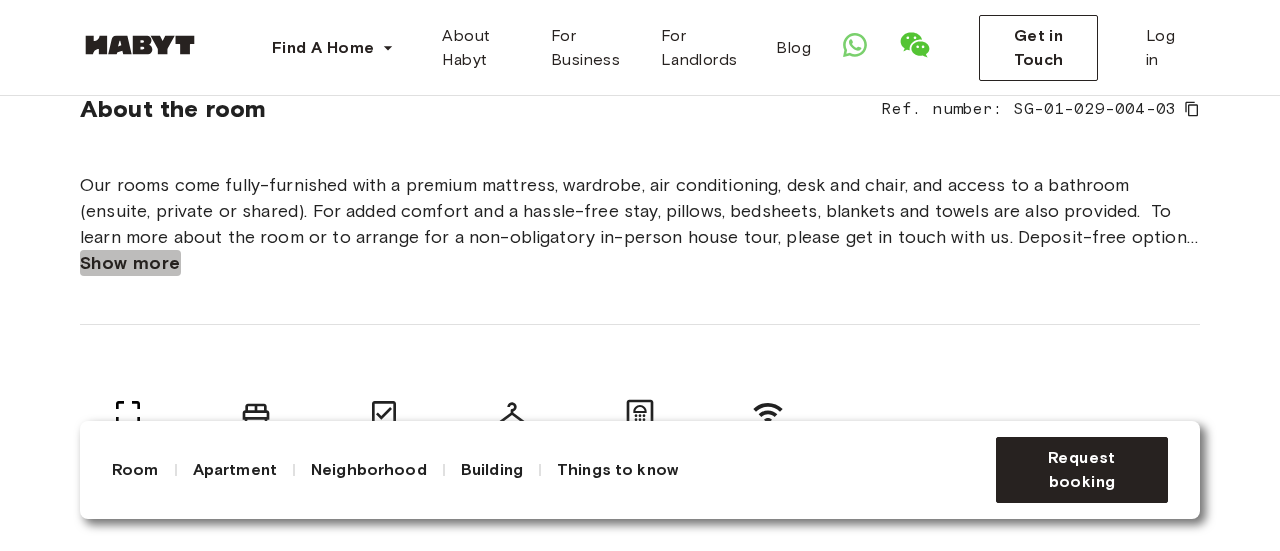 click on "Show more" at bounding box center [130, 263] 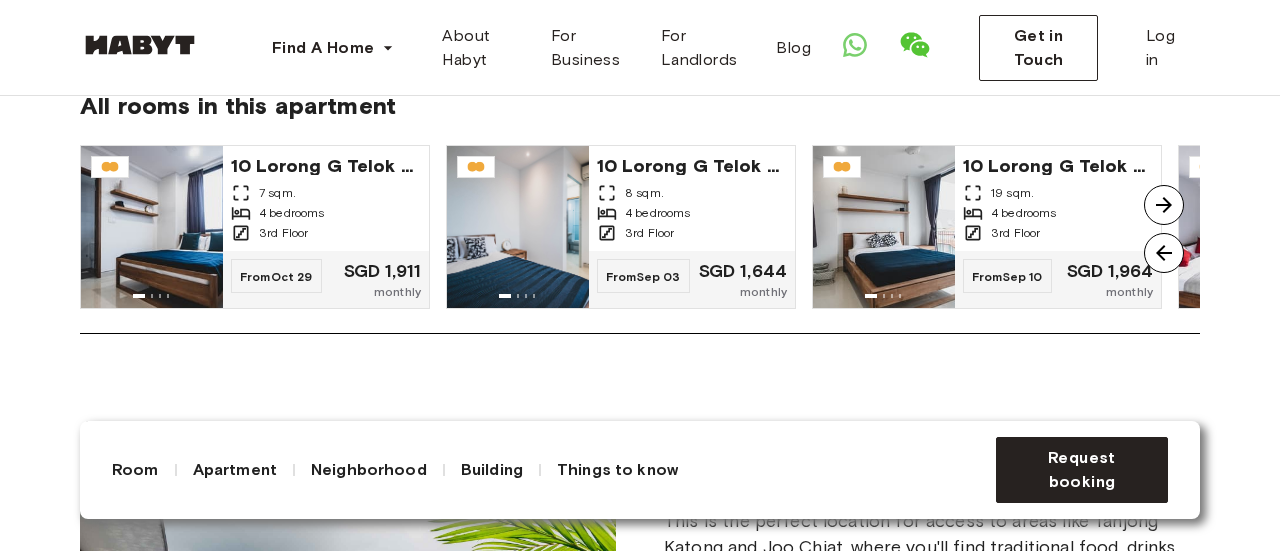 scroll, scrollTop: 1753, scrollLeft: 0, axis: vertical 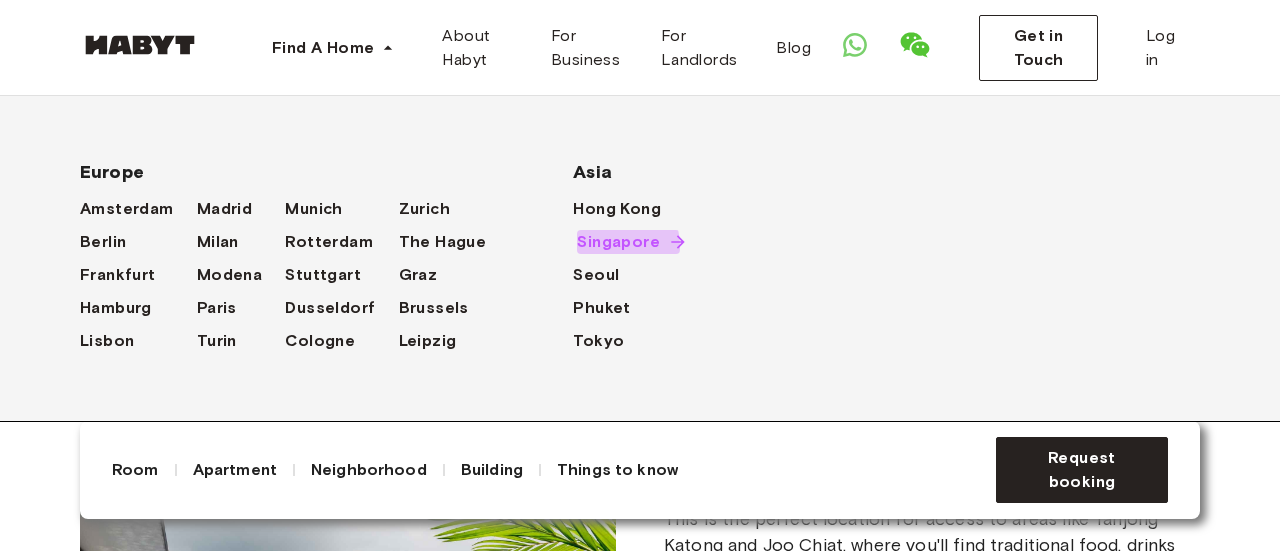 click on "Singapore" at bounding box center [618, 242] 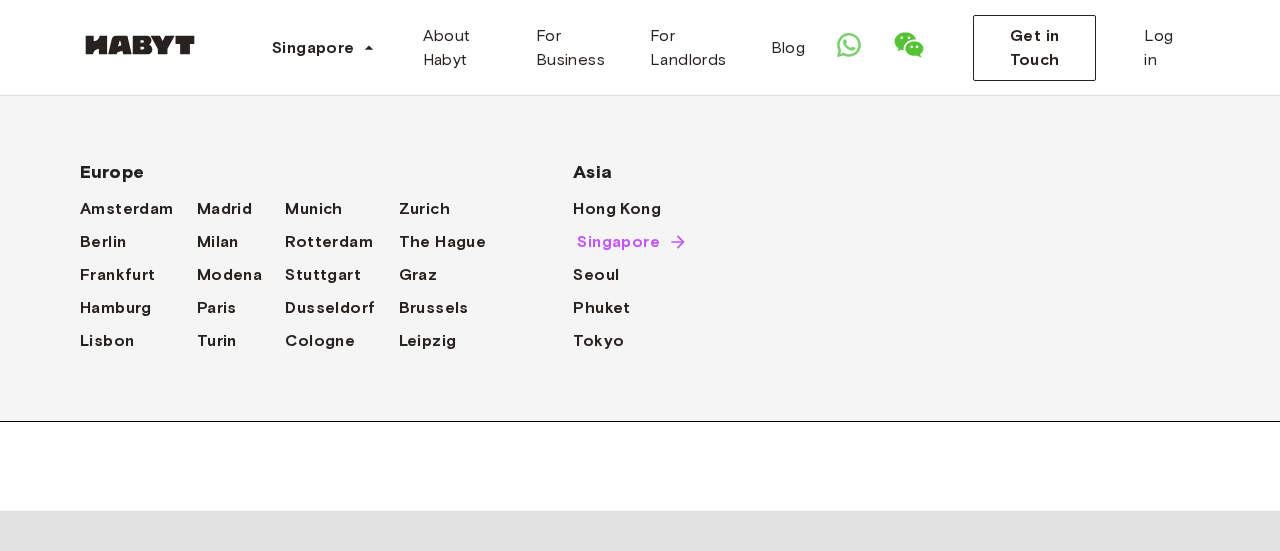 scroll, scrollTop: 0, scrollLeft: 0, axis: both 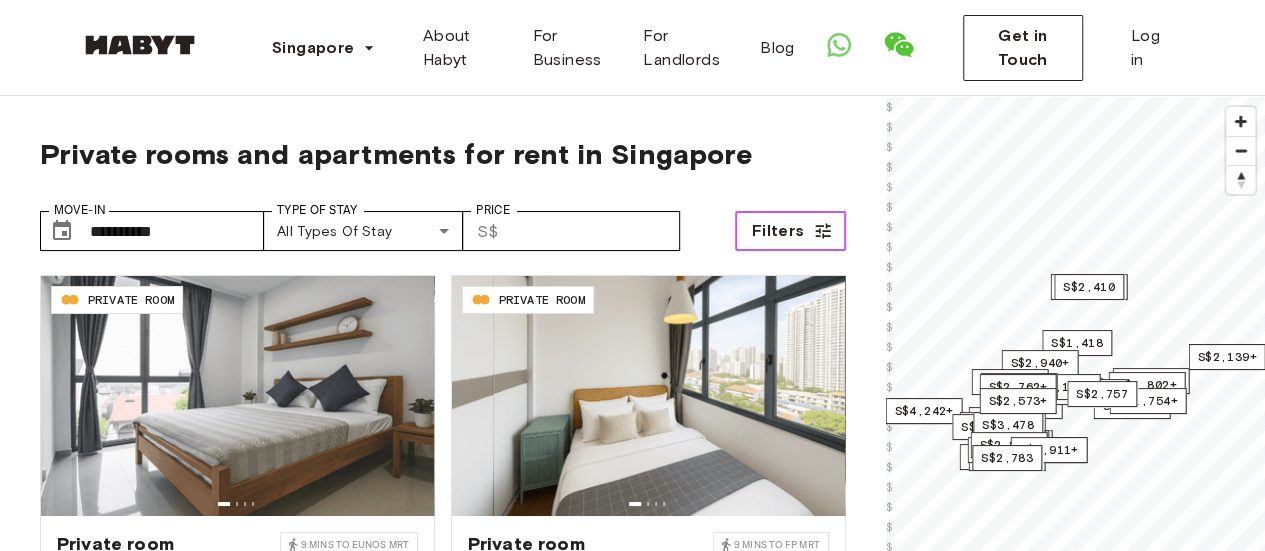 click on "Filters" at bounding box center (778, 231) 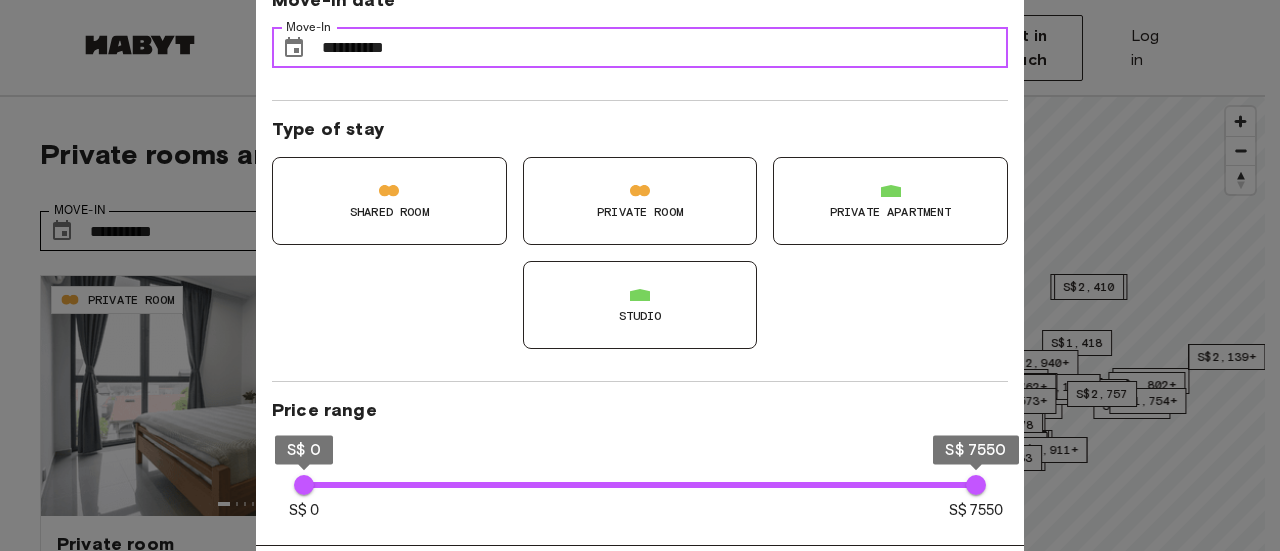 click on "**********" at bounding box center (665, 48) 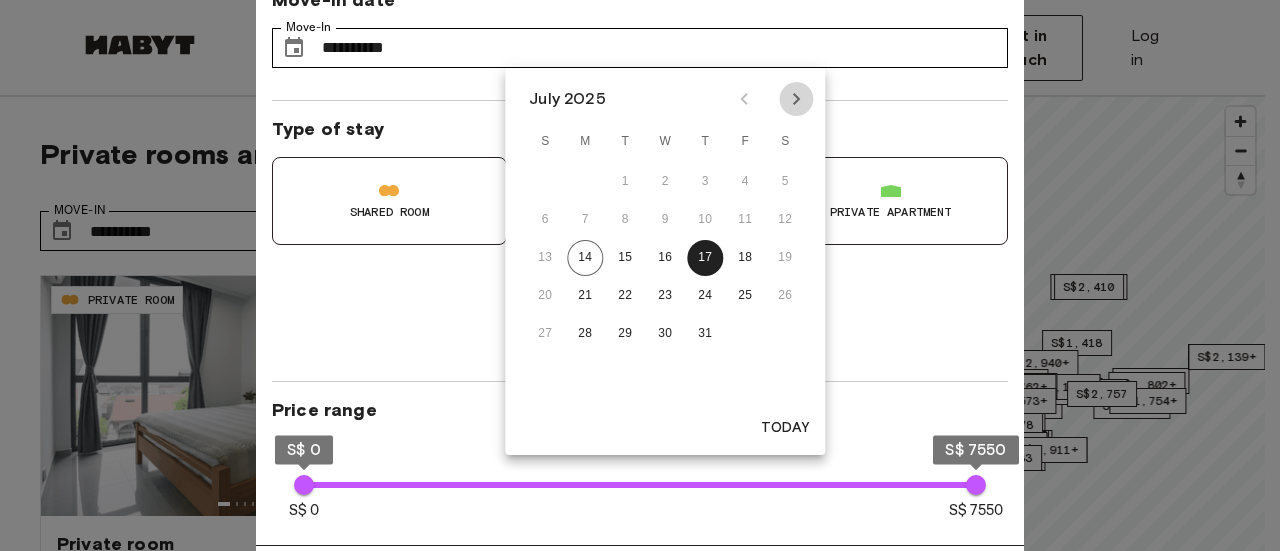 click 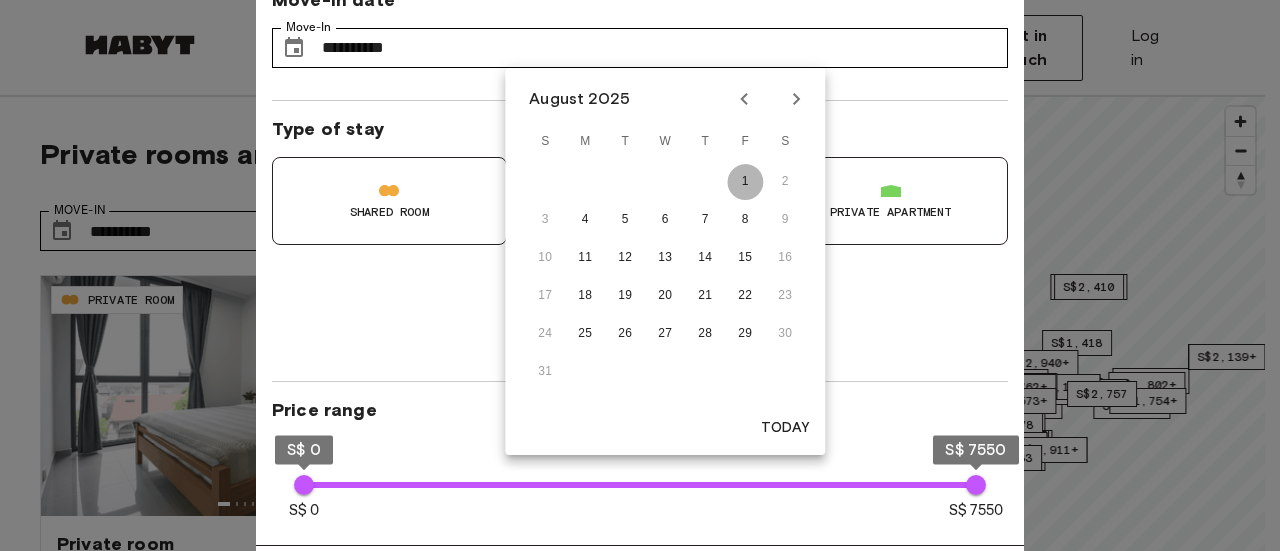 click on "1" at bounding box center (745, 182) 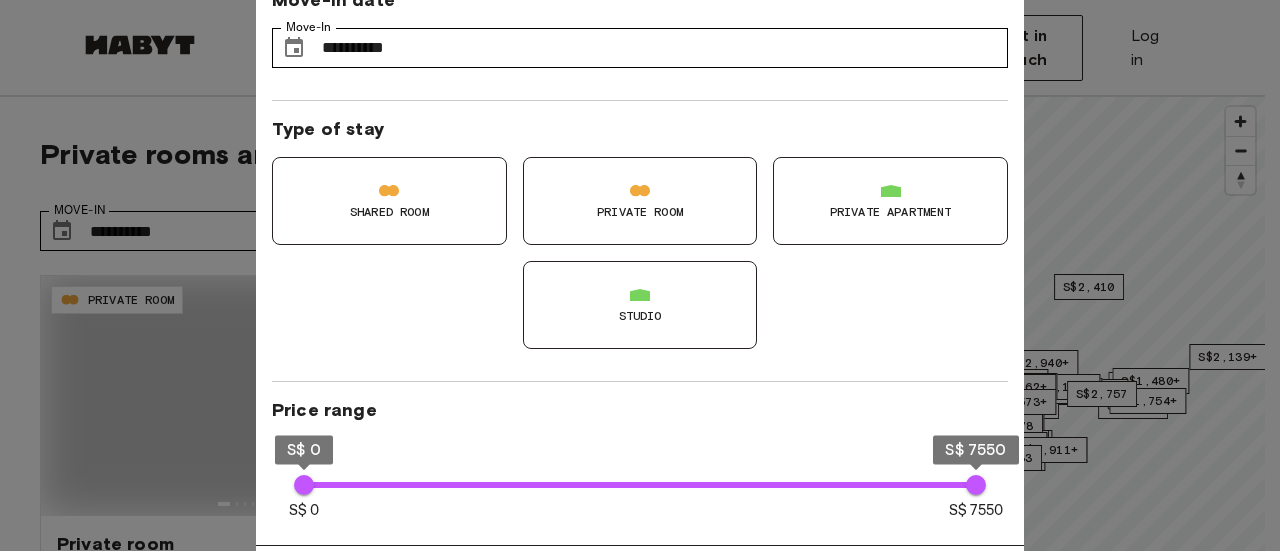 type on "**********" 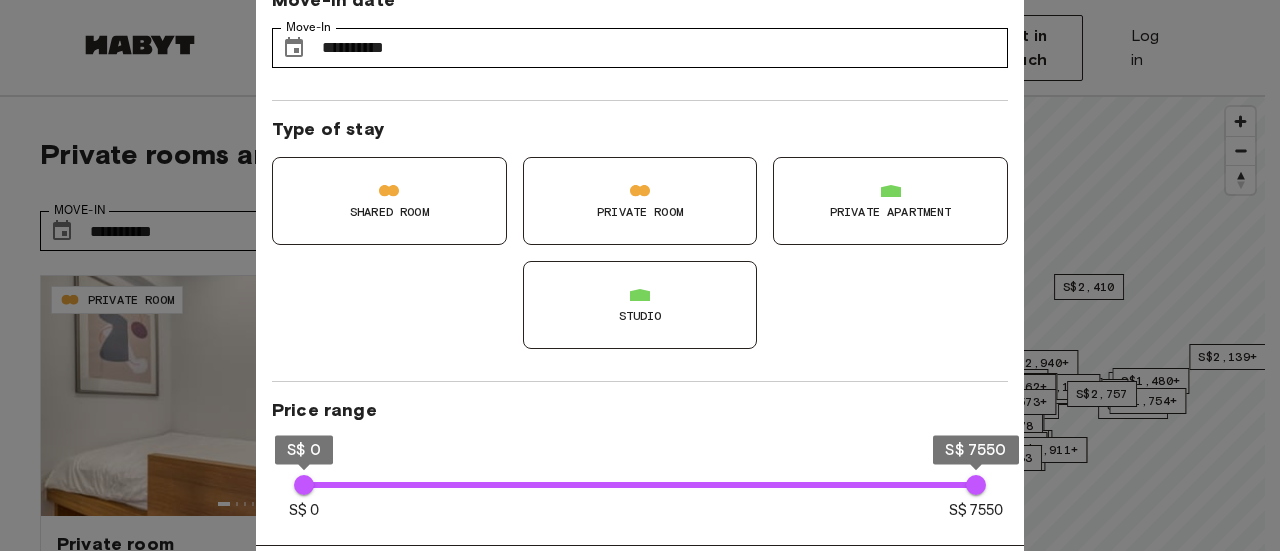 click on "Private Room" at bounding box center (640, 201) 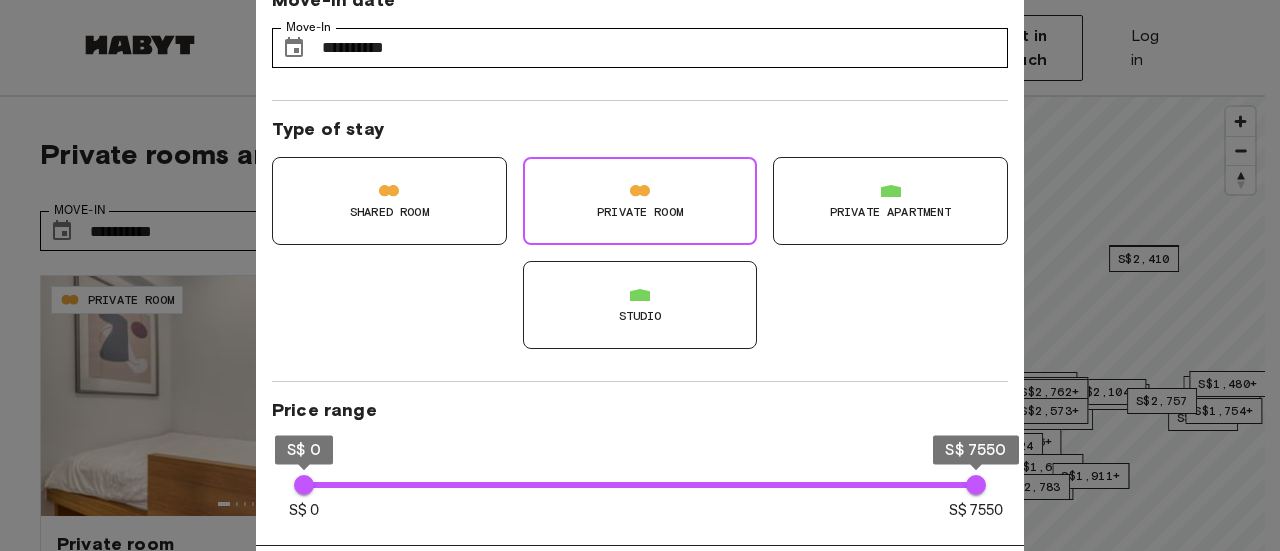 click on "Private apartment" at bounding box center [891, 212] 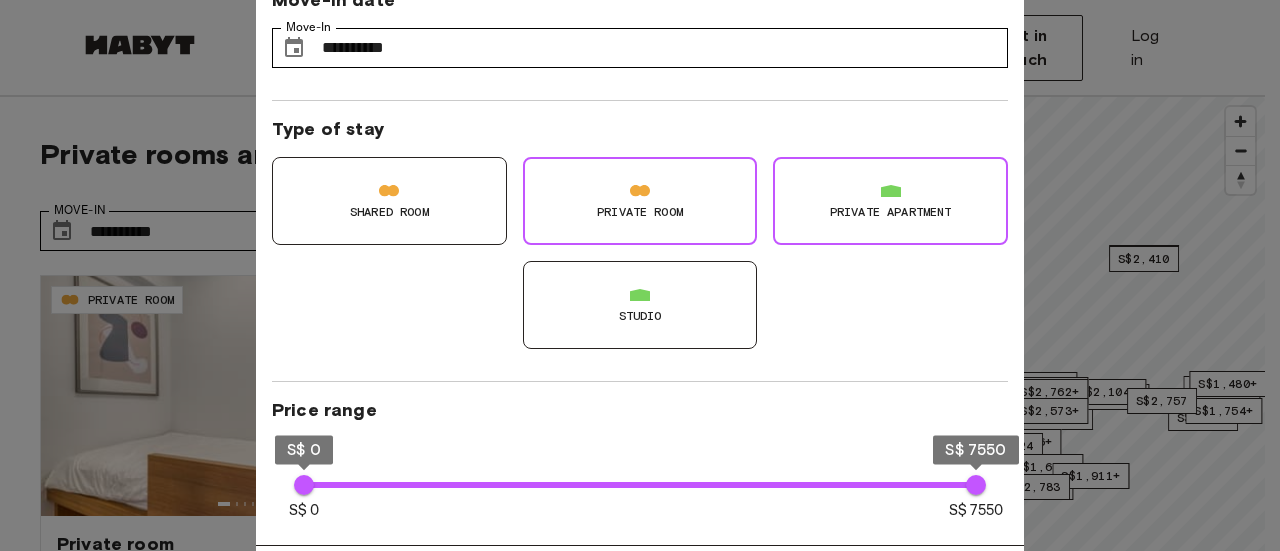 click on "Studio" at bounding box center (640, 305) 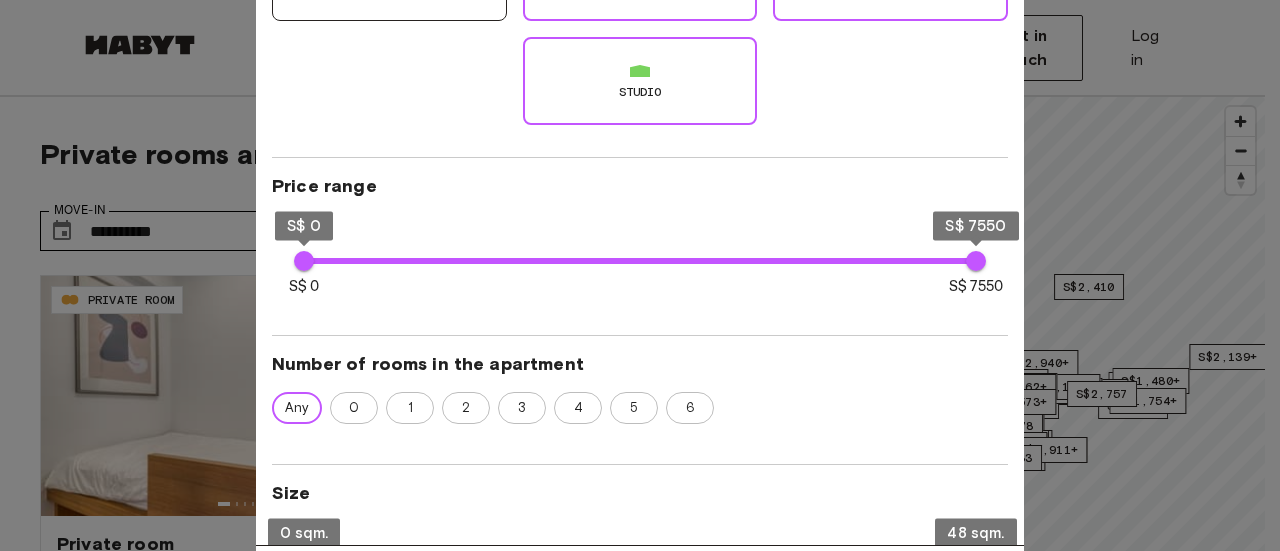 scroll, scrollTop: 229, scrollLeft: 0, axis: vertical 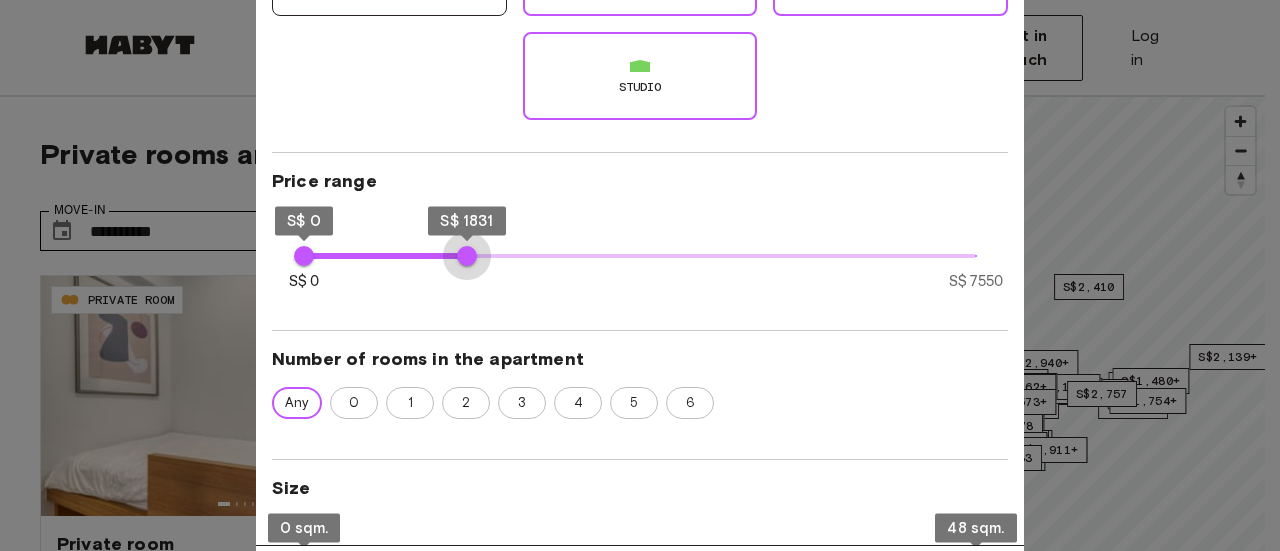 type on "****" 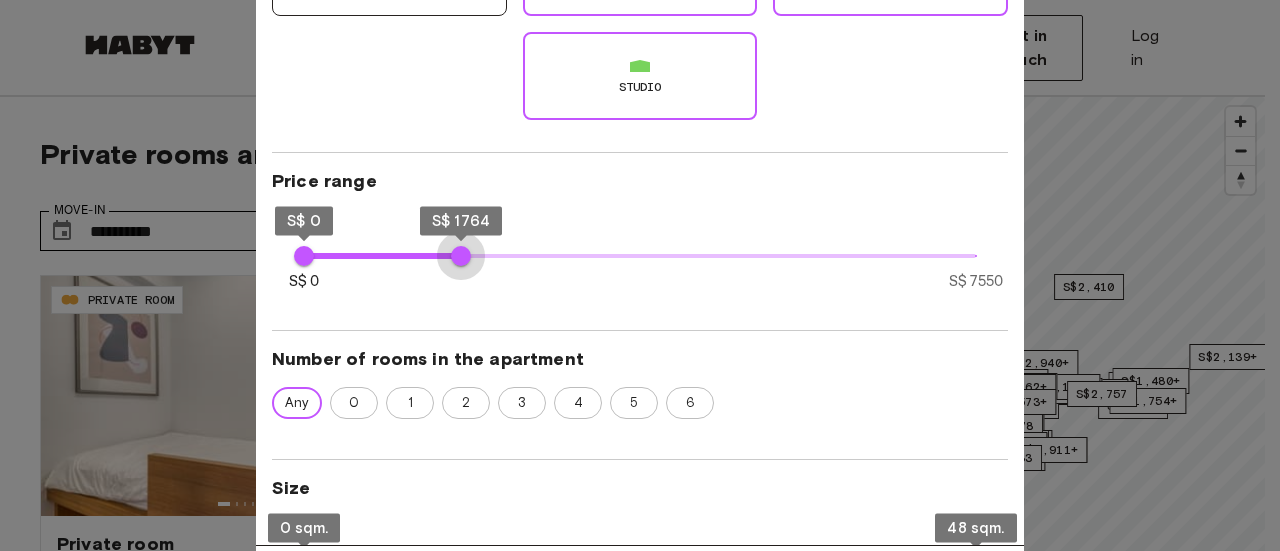 drag, startPoint x: 978, startPoint y: 258, endPoint x: 461, endPoint y: 277, distance: 517.349 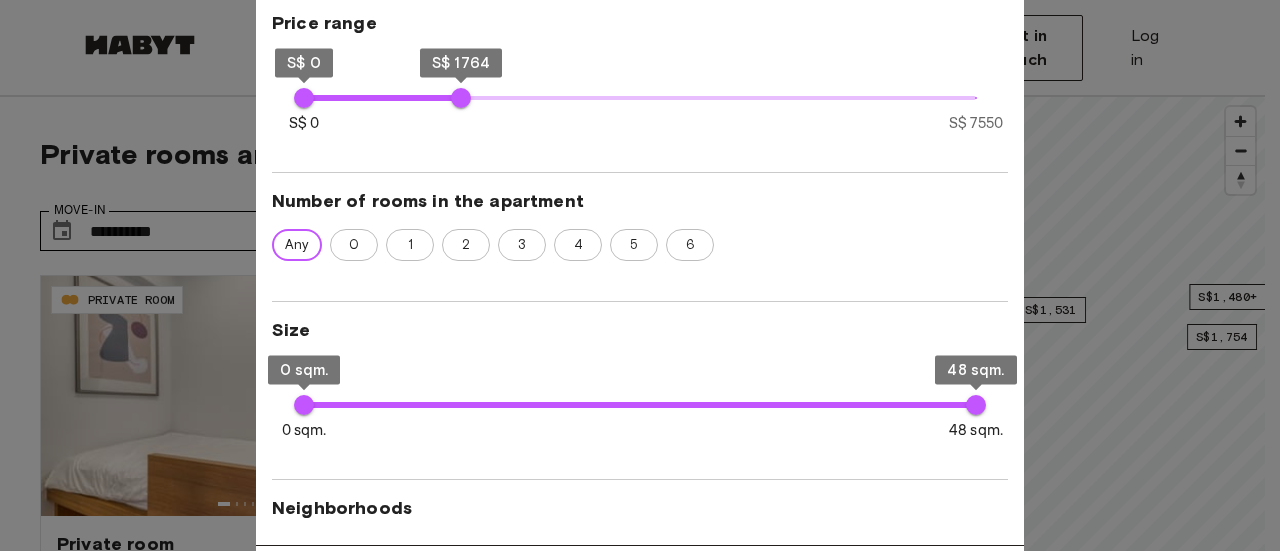 scroll, scrollTop: 417, scrollLeft: 0, axis: vertical 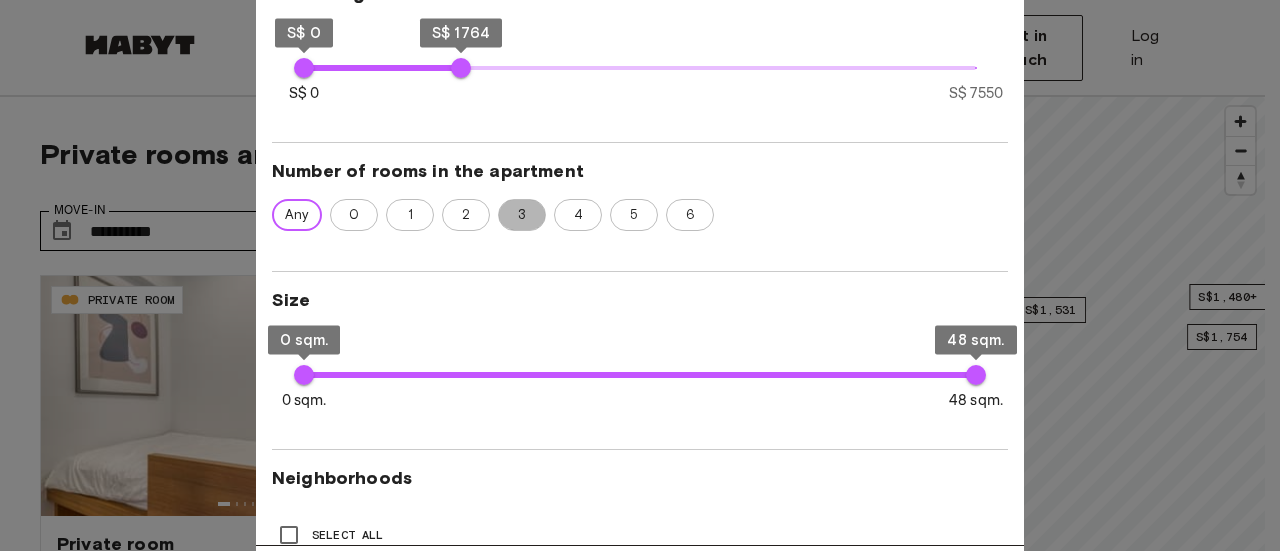 click on "3" at bounding box center (522, 215) 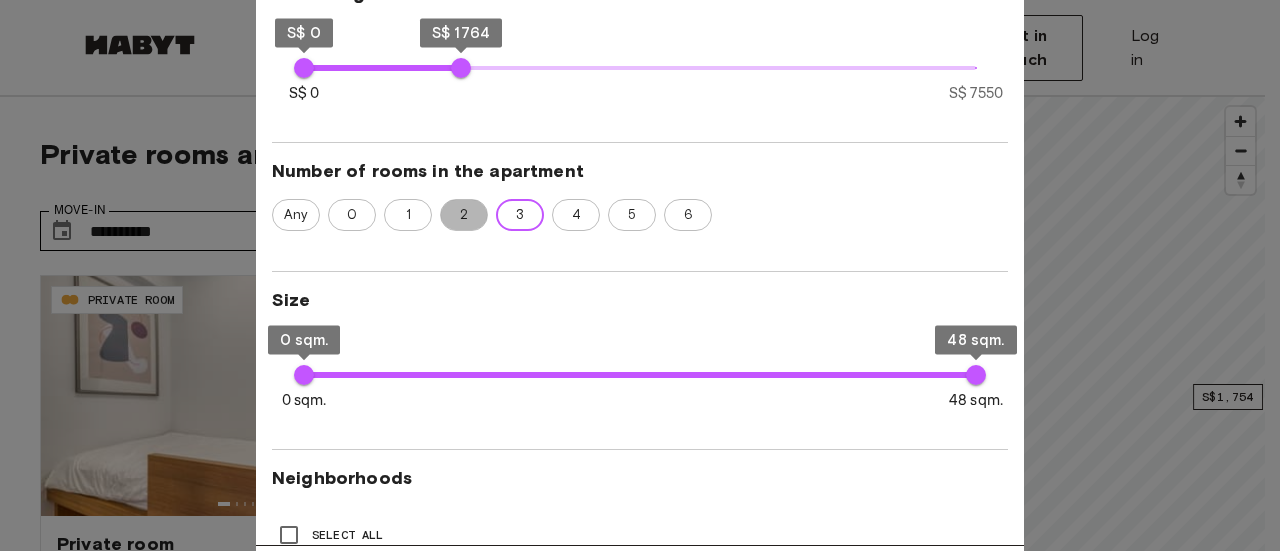 click on "2" at bounding box center (464, 215) 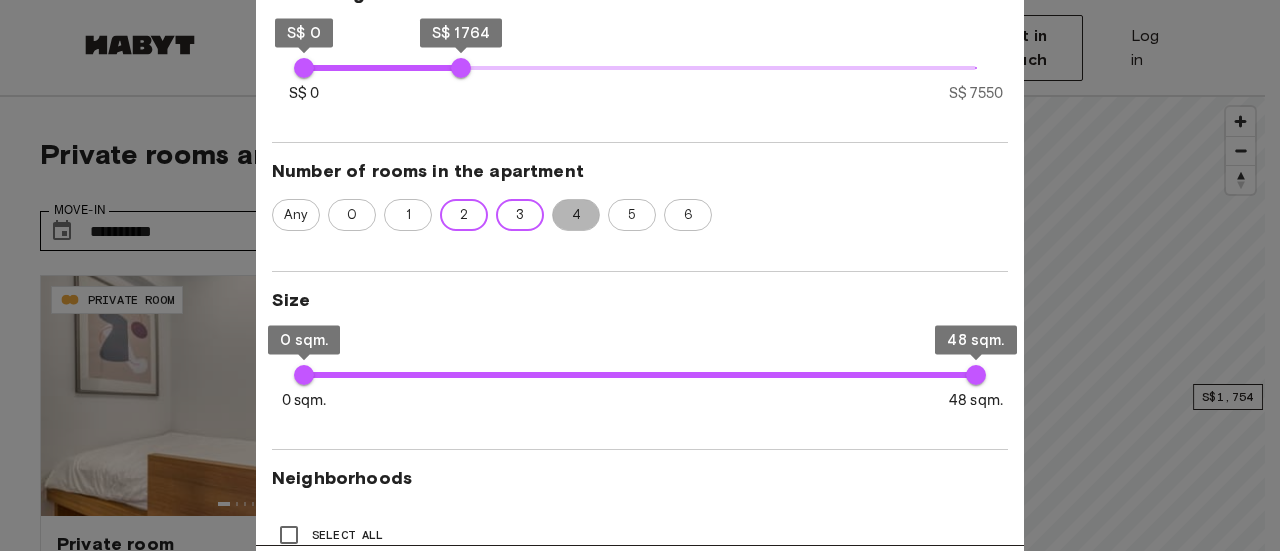 click on "4" at bounding box center (576, 215) 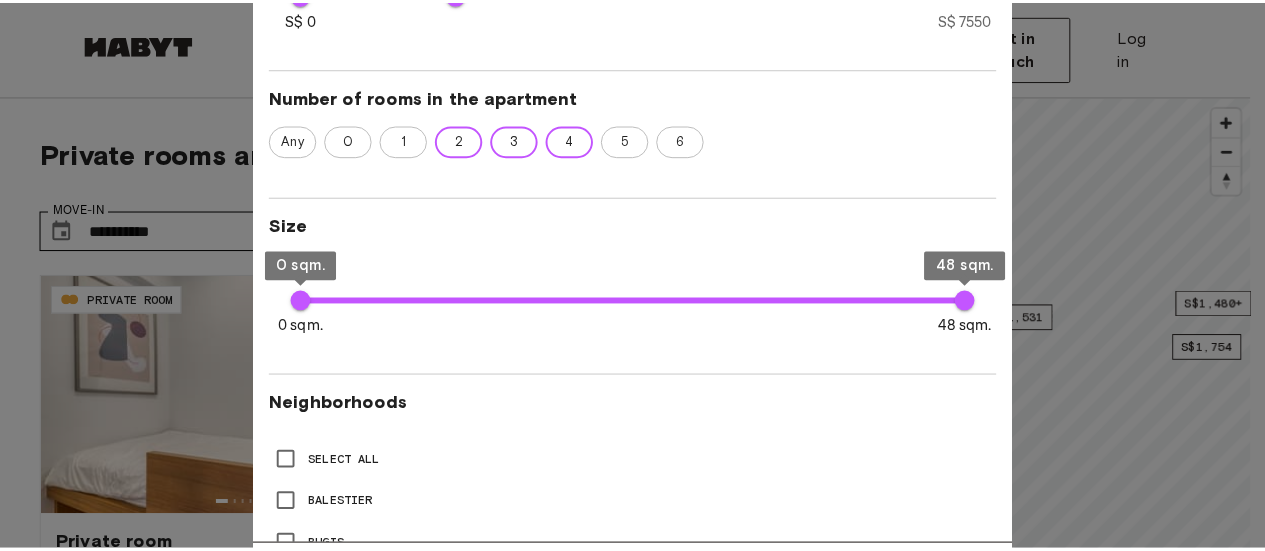 scroll, scrollTop: 0, scrollLeft: 0, axis: both 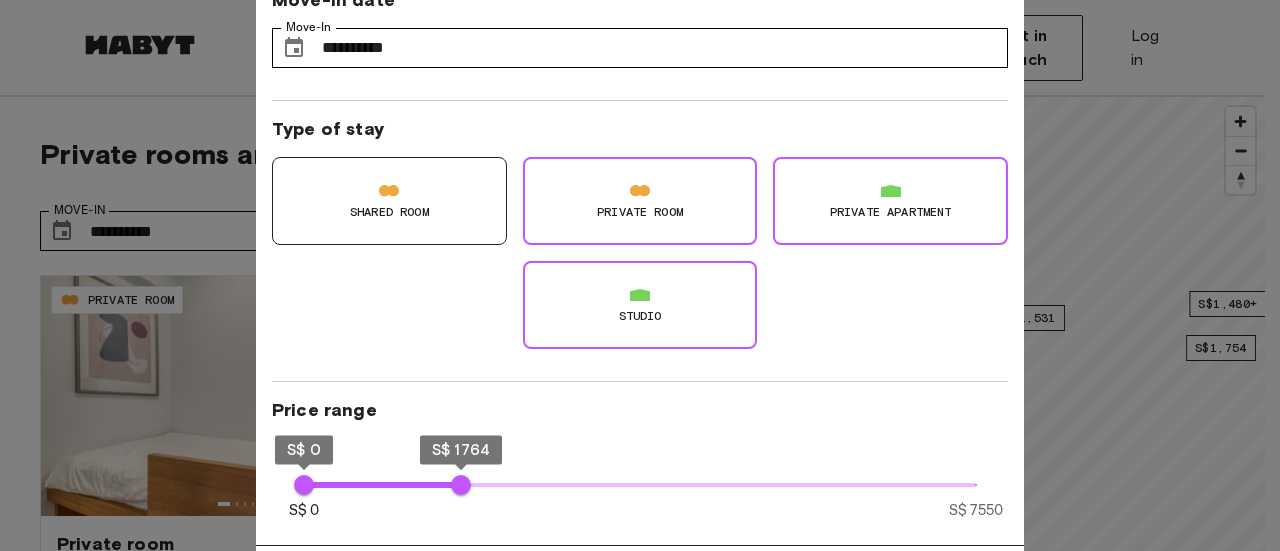 click at bounding box center [640, 275] 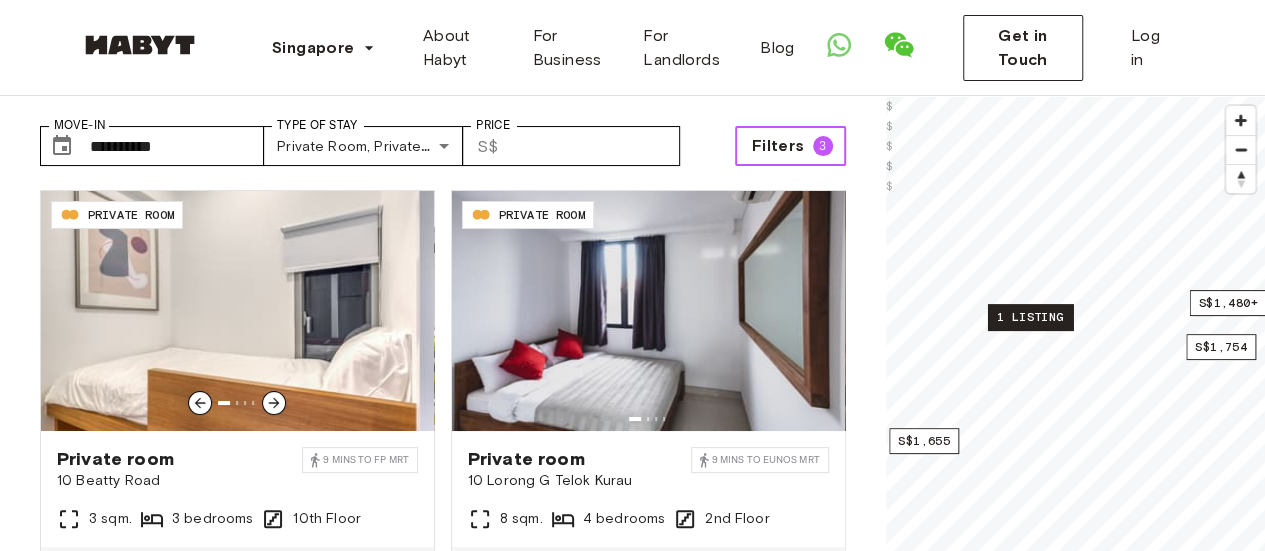 scroll, scrollTop: 207, scrollLeft: 0, axis: vertical 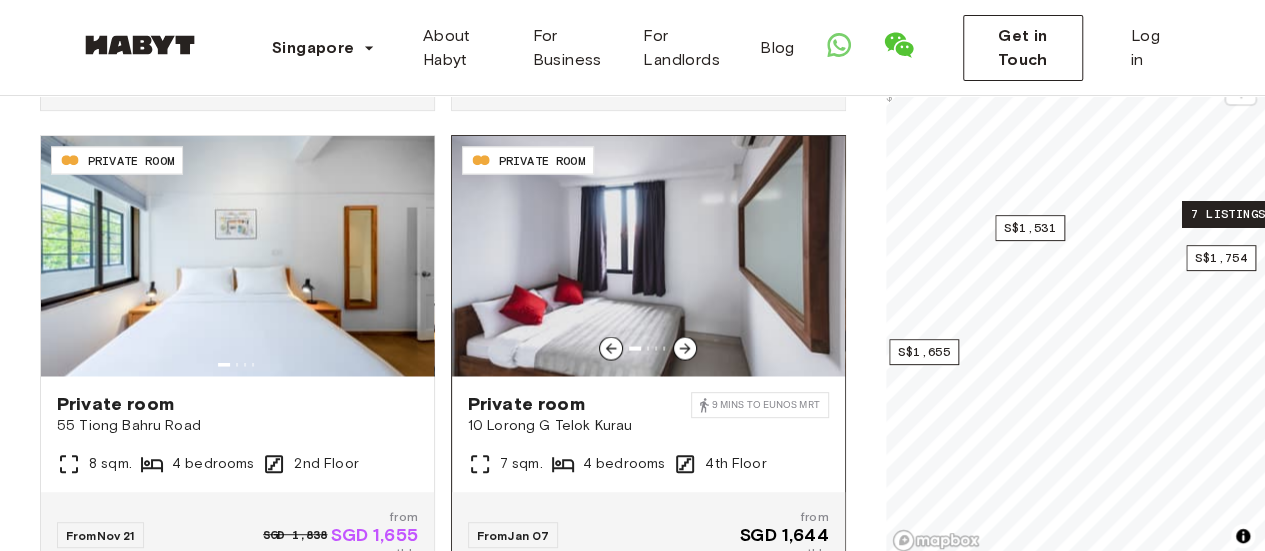 click 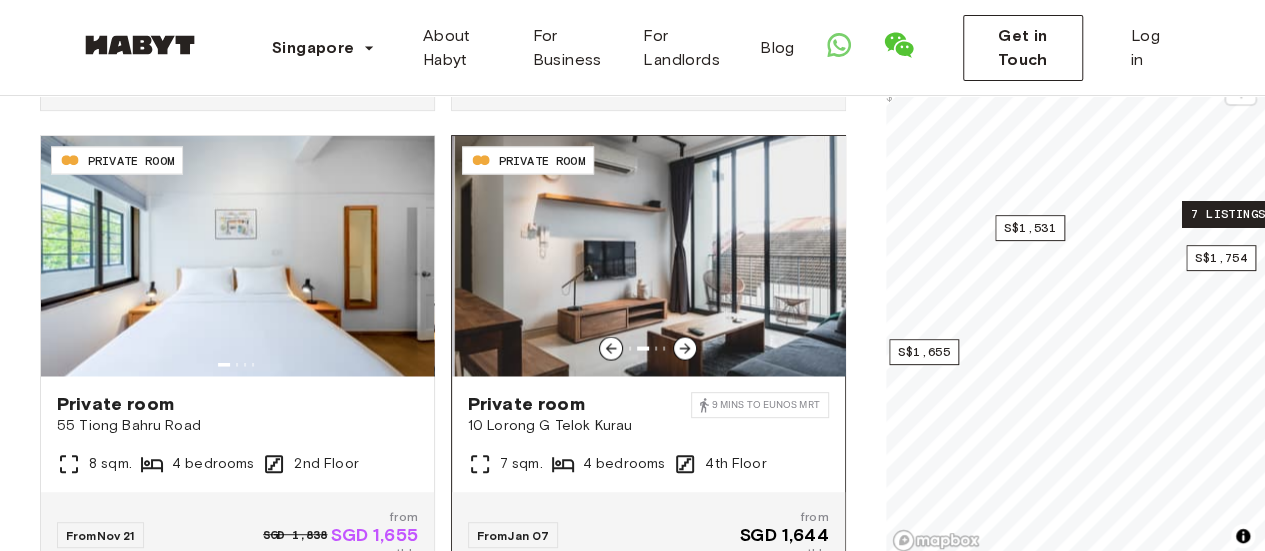click 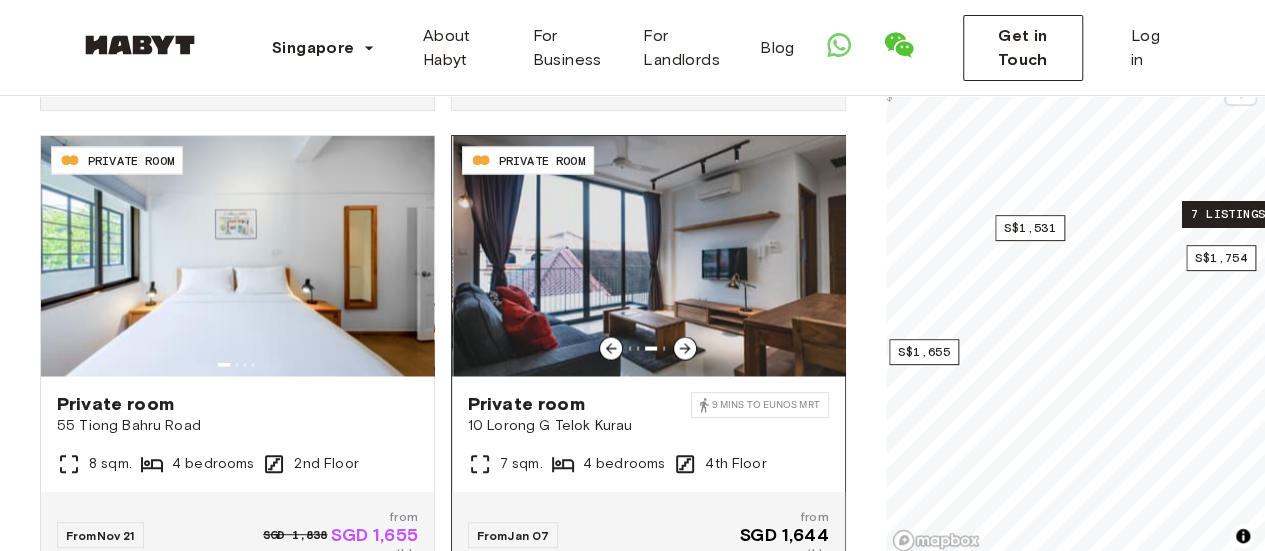 click 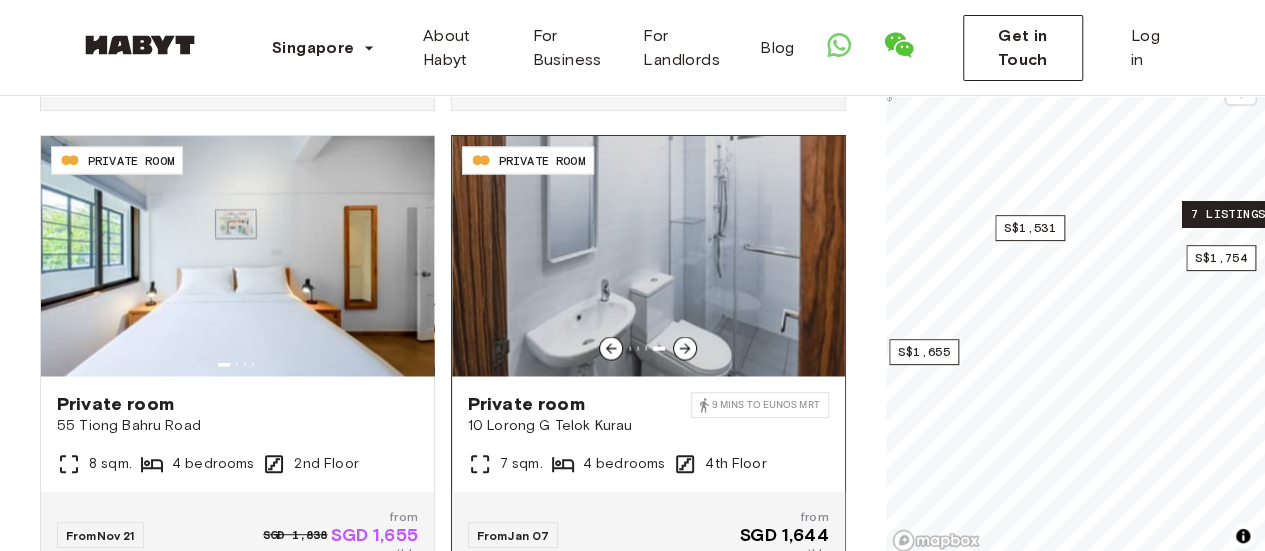 click 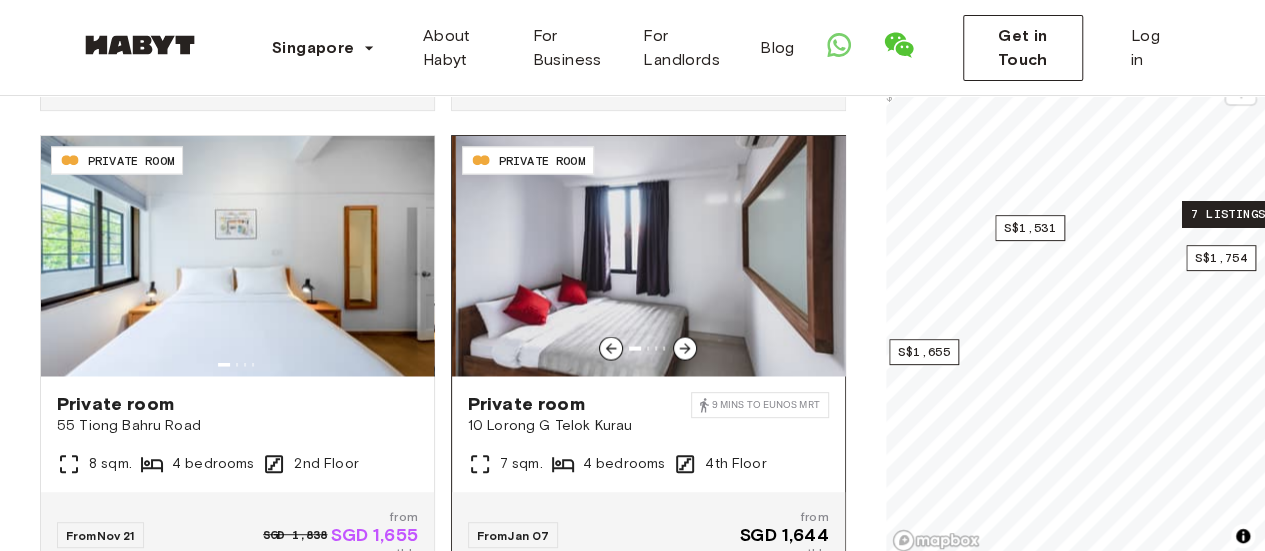 click 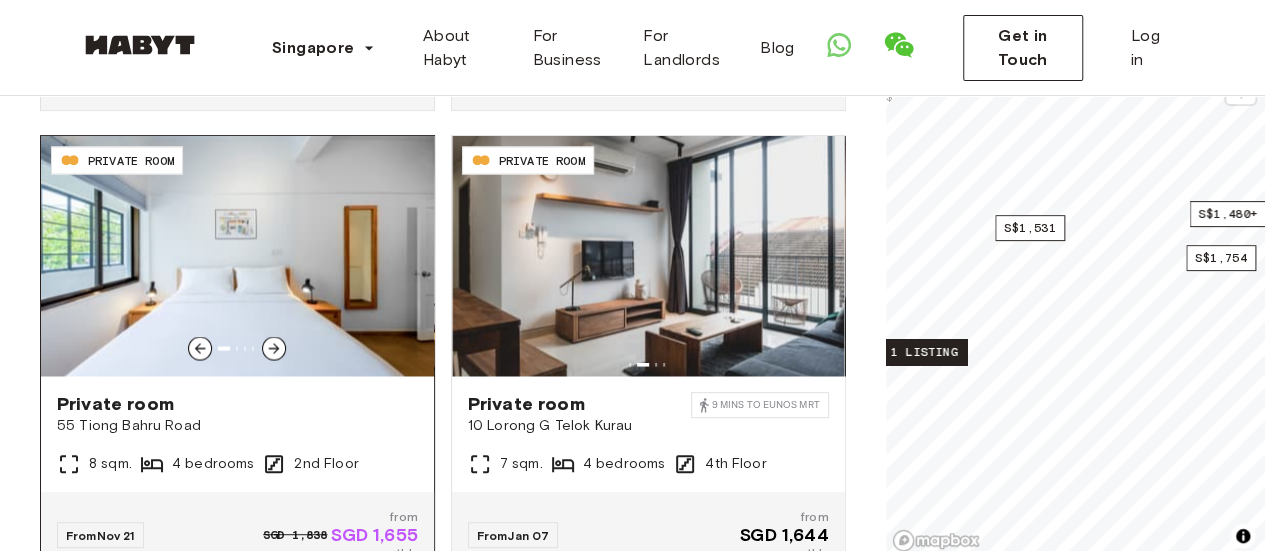 click at bounding box center [274, 348] 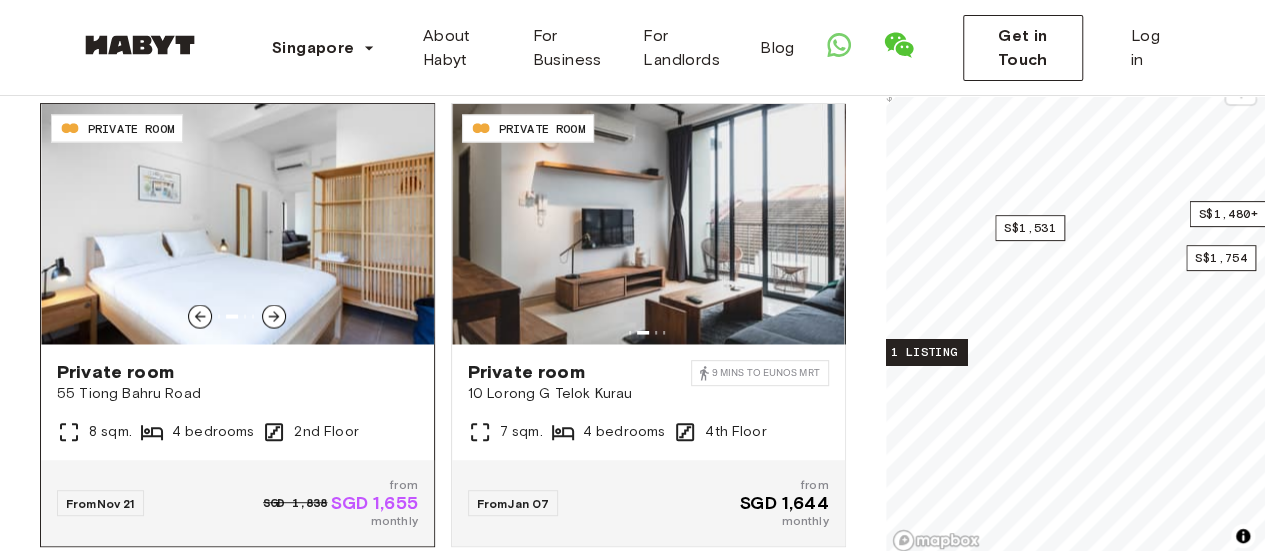 scroll, scrollTop: 1774, scrollLeft: 0, axis: vertical 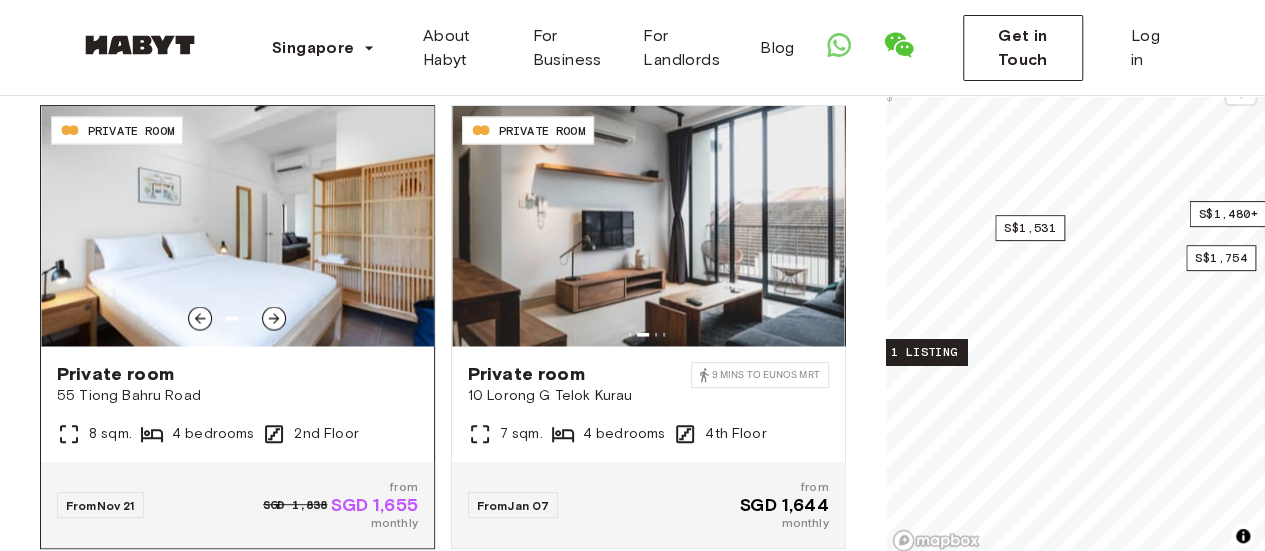 click 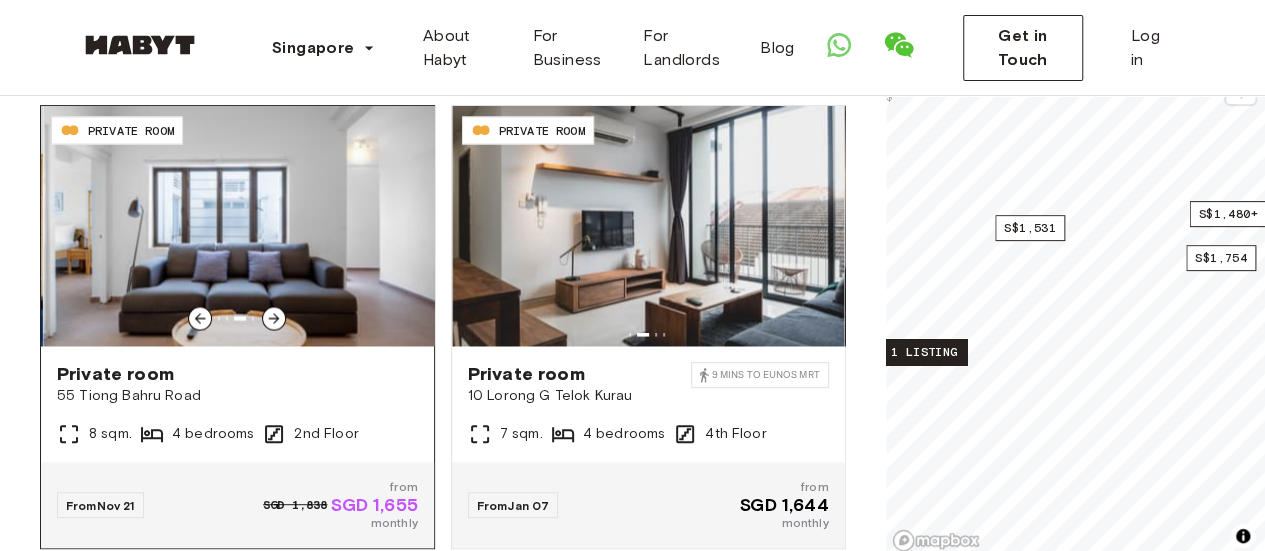 click 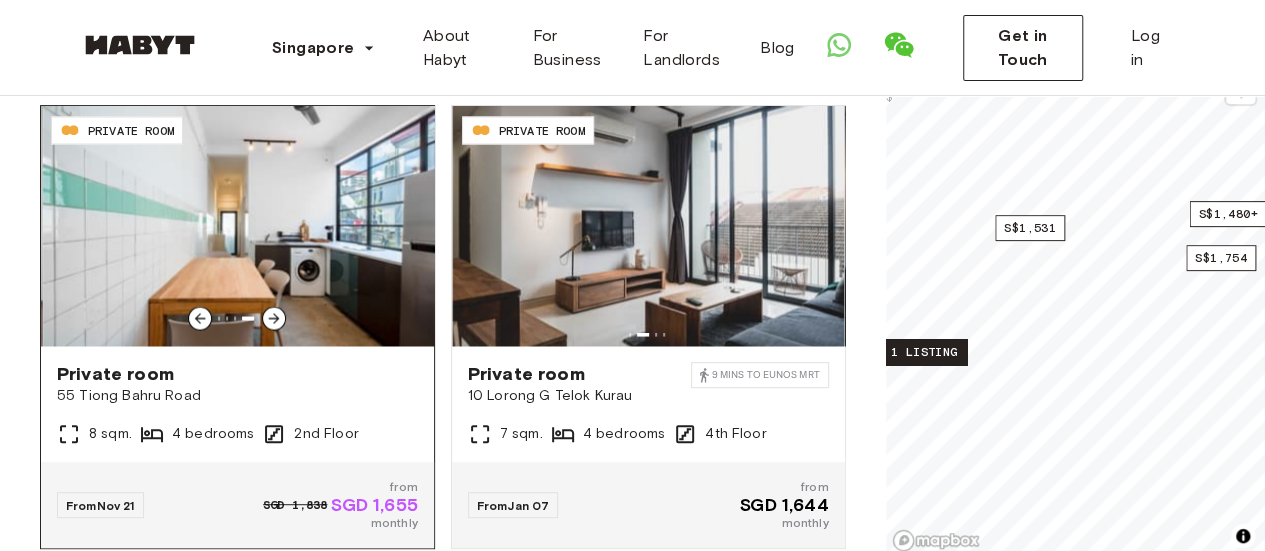 click 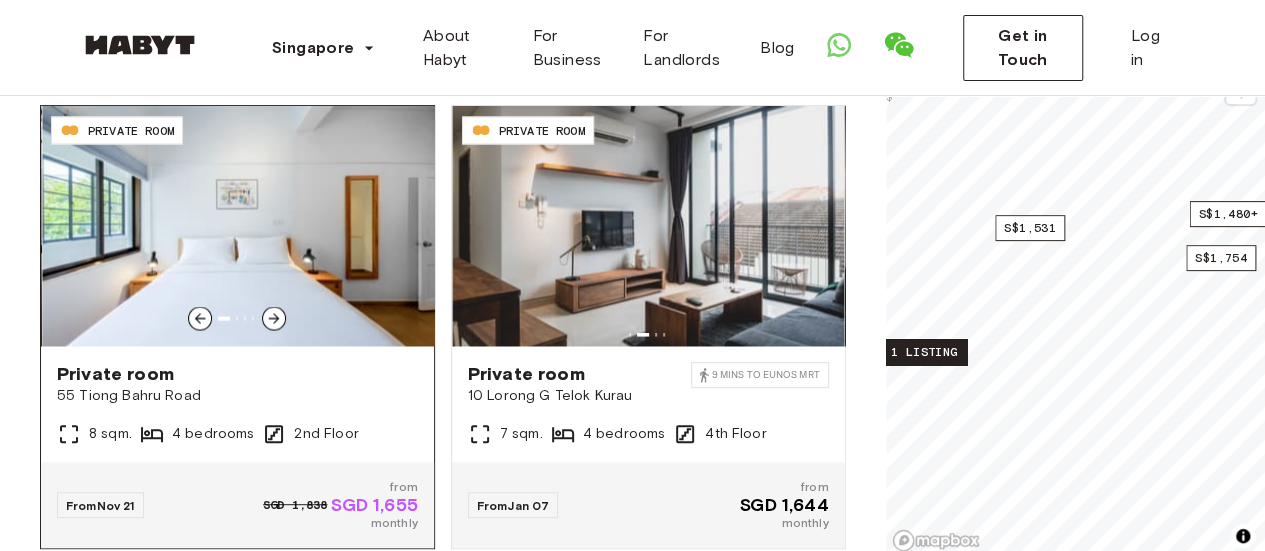 click 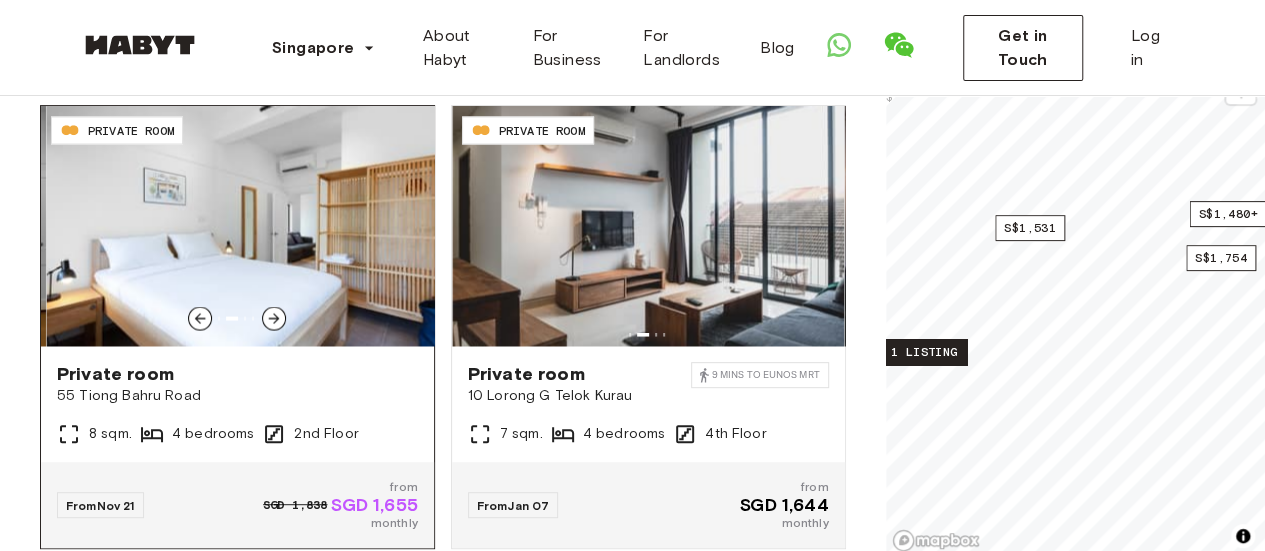 click 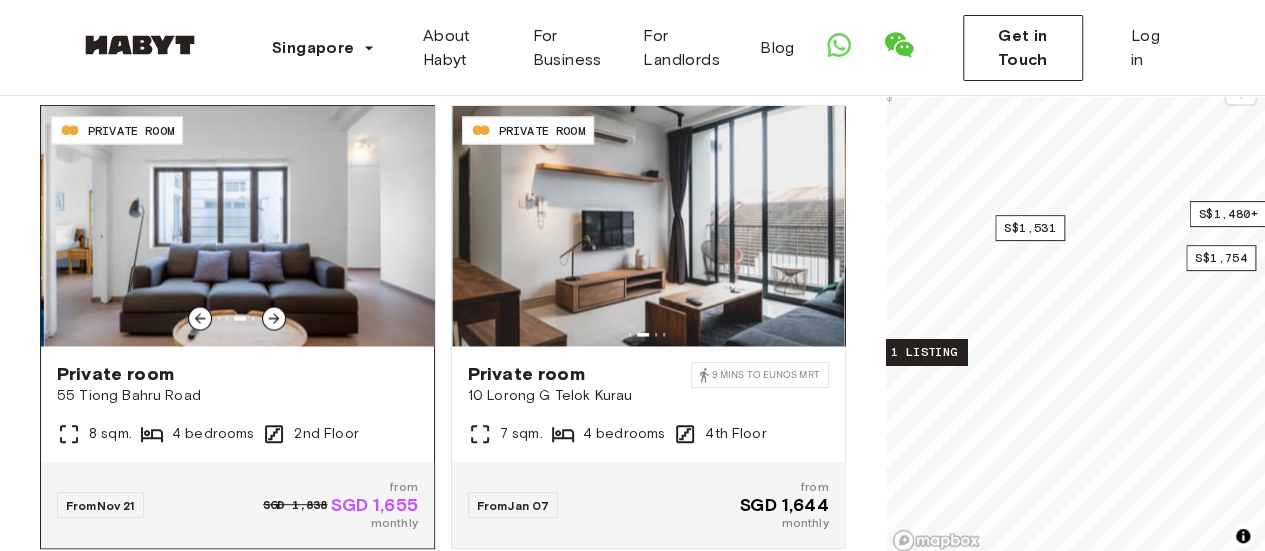 click 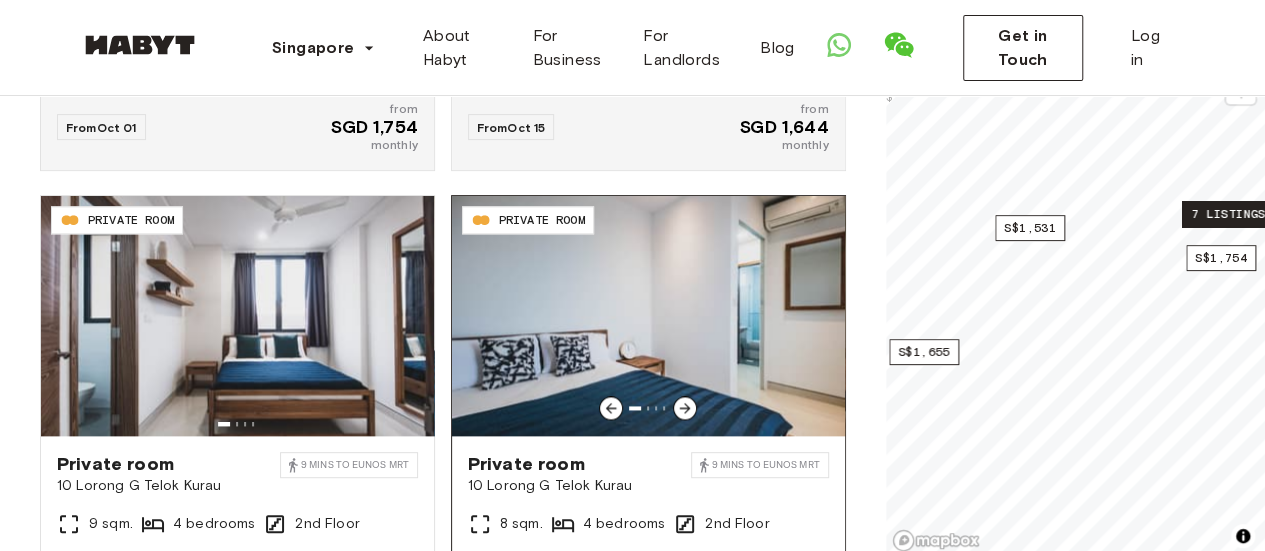 scroll, scrollTop: 1208, scrollLeft: 0, axis: vertical 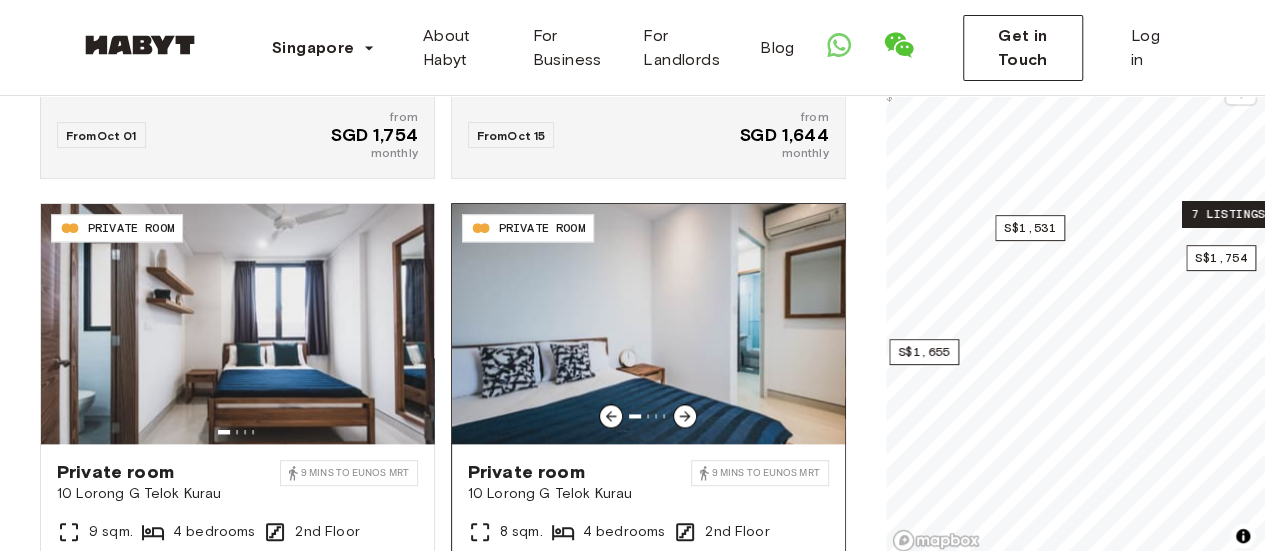 click at bounding box center [685, 416] 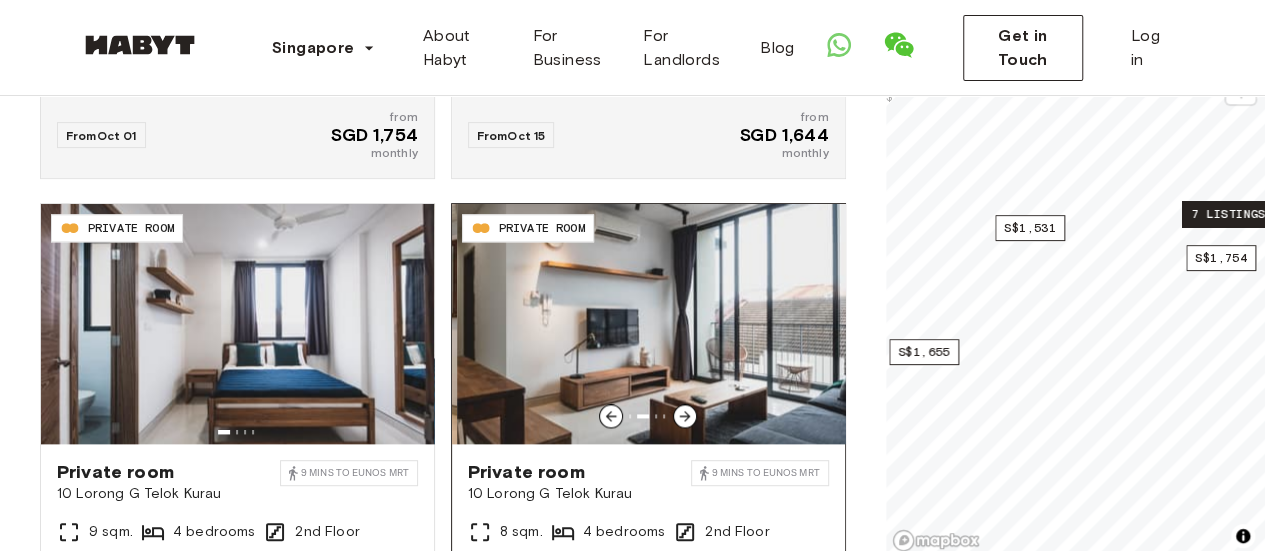 click at bounding box center [685, 416] 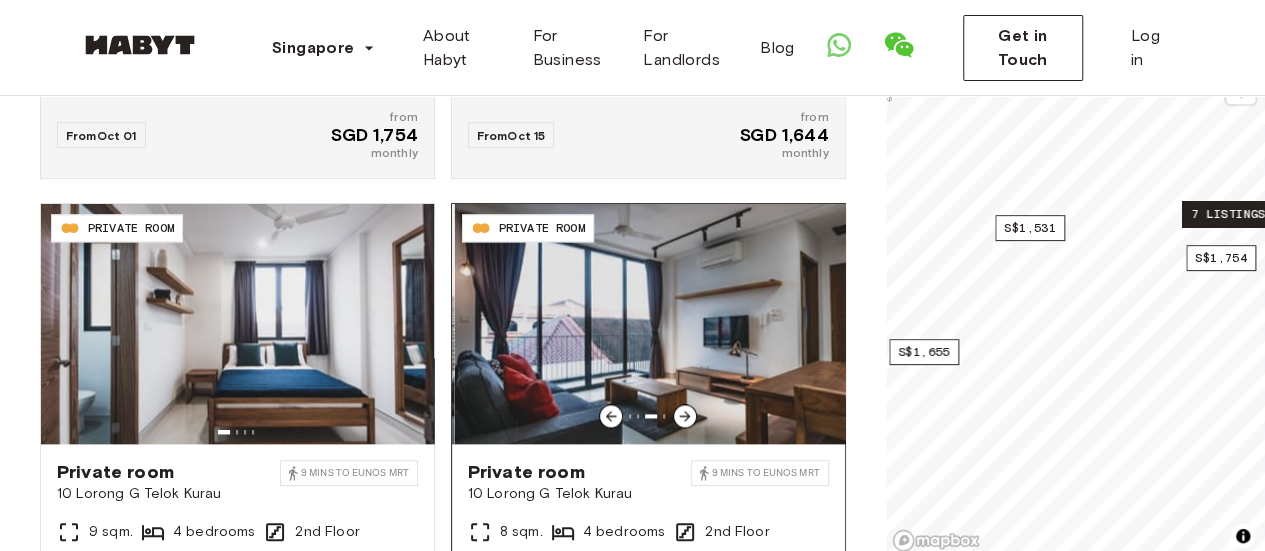 click at bounding box center [685, 416] 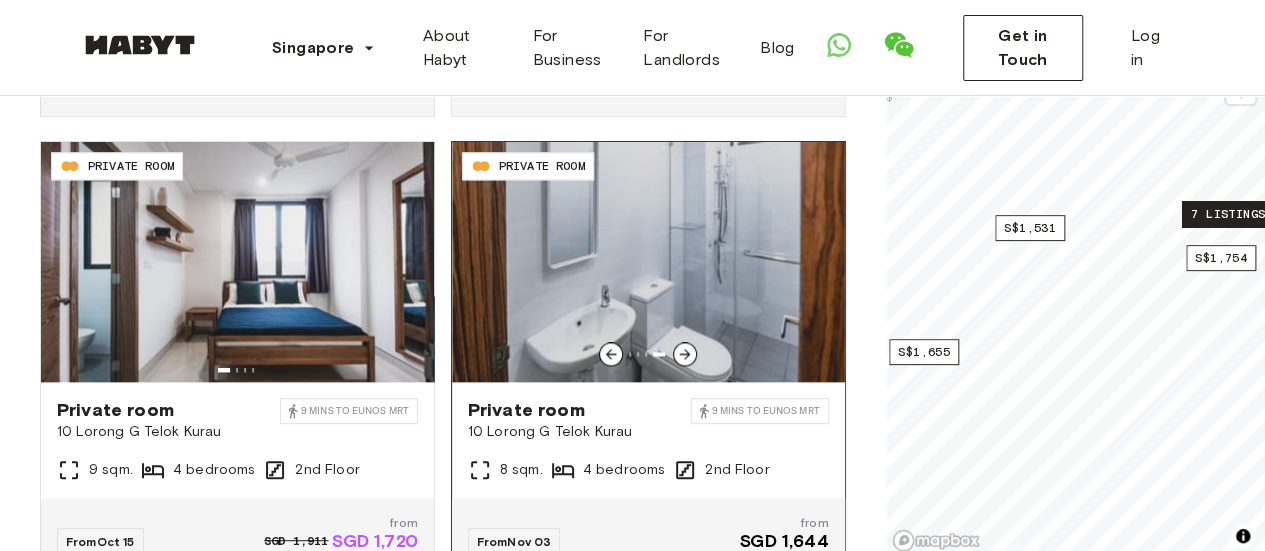 scroll, scrollTop: 1272, scrollLeft: 0, axis: vertical 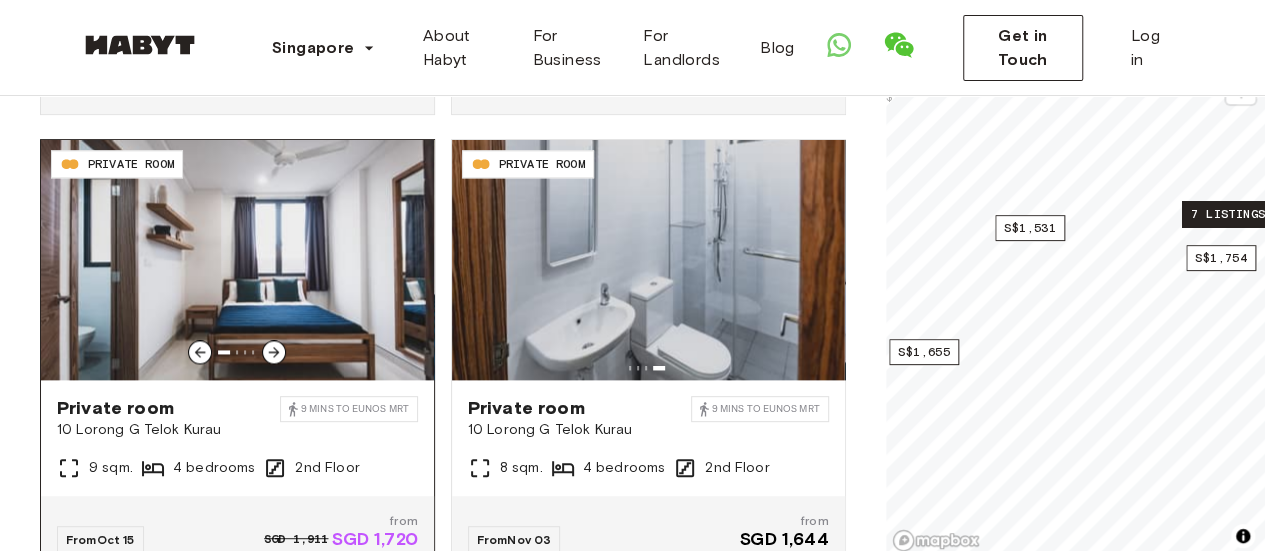 click 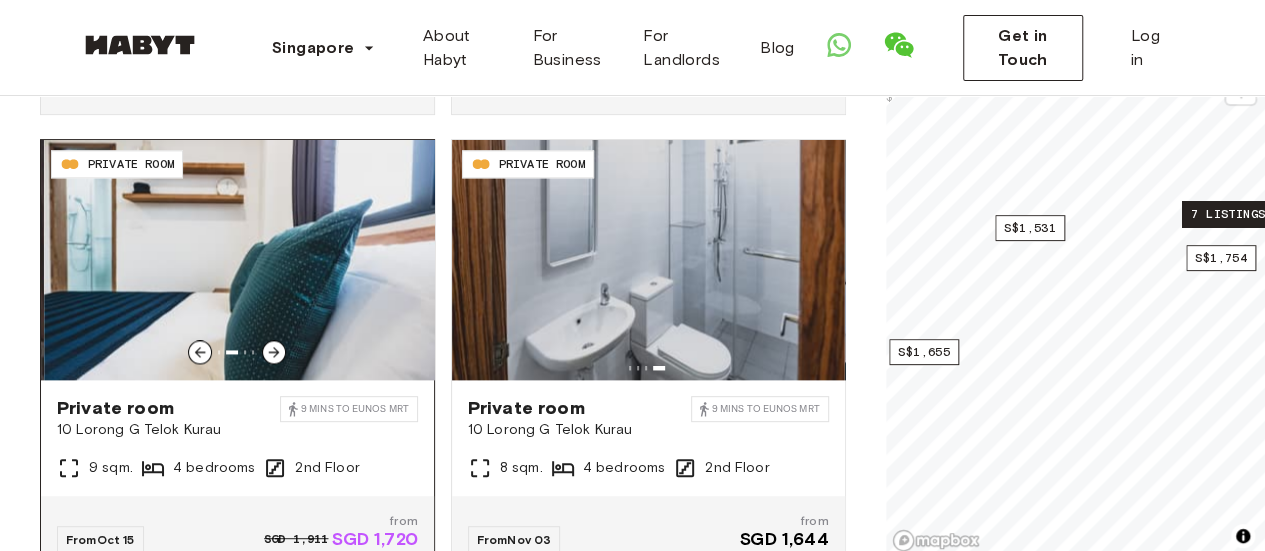 click 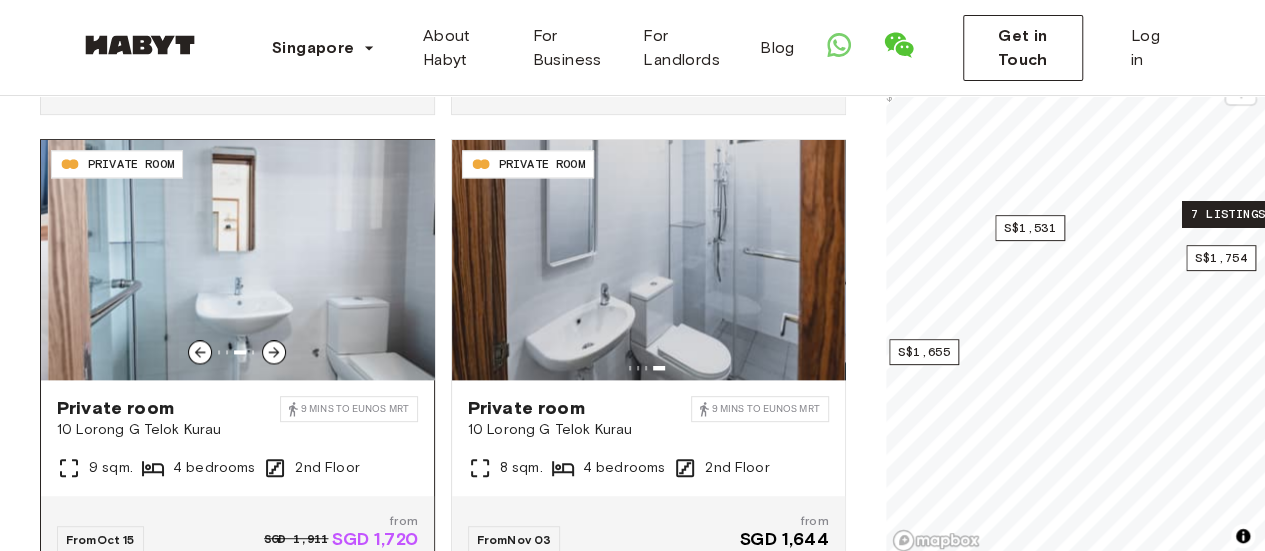 click 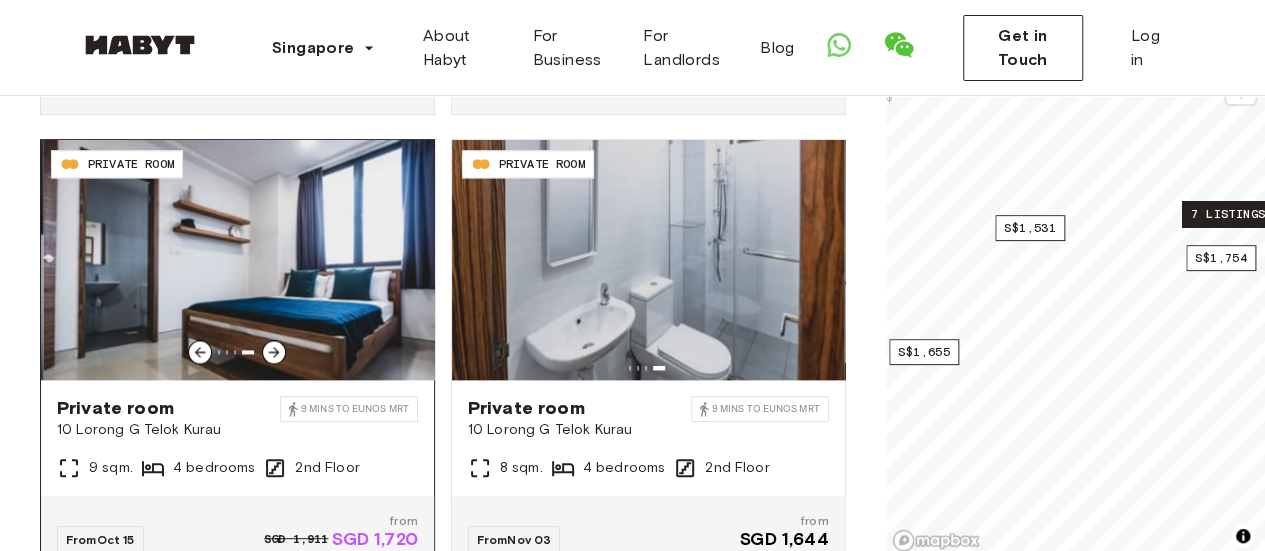 click 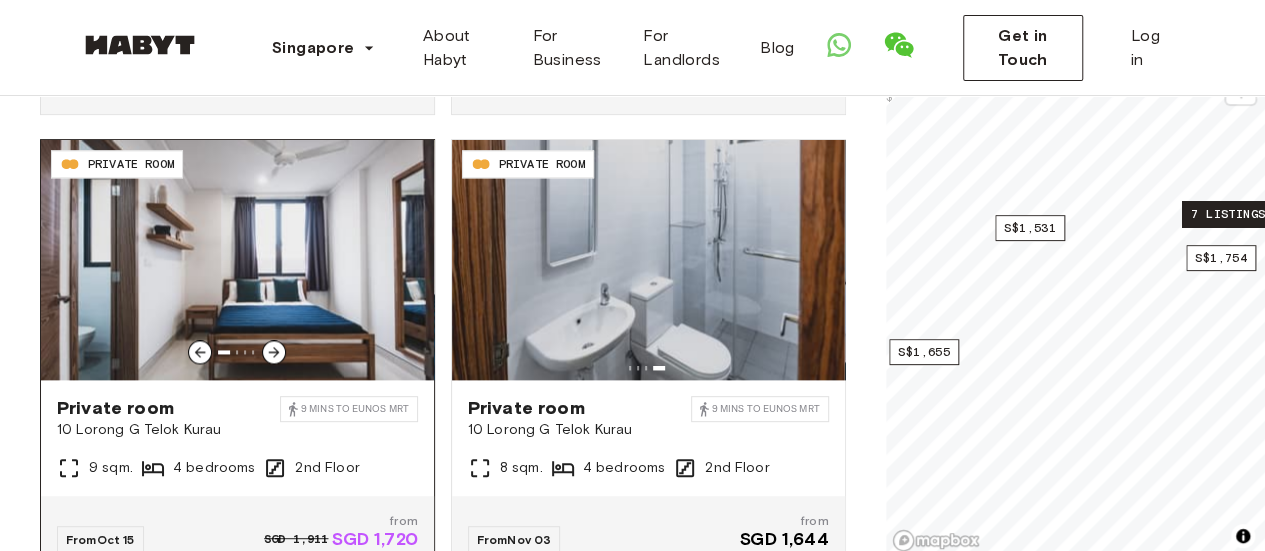click 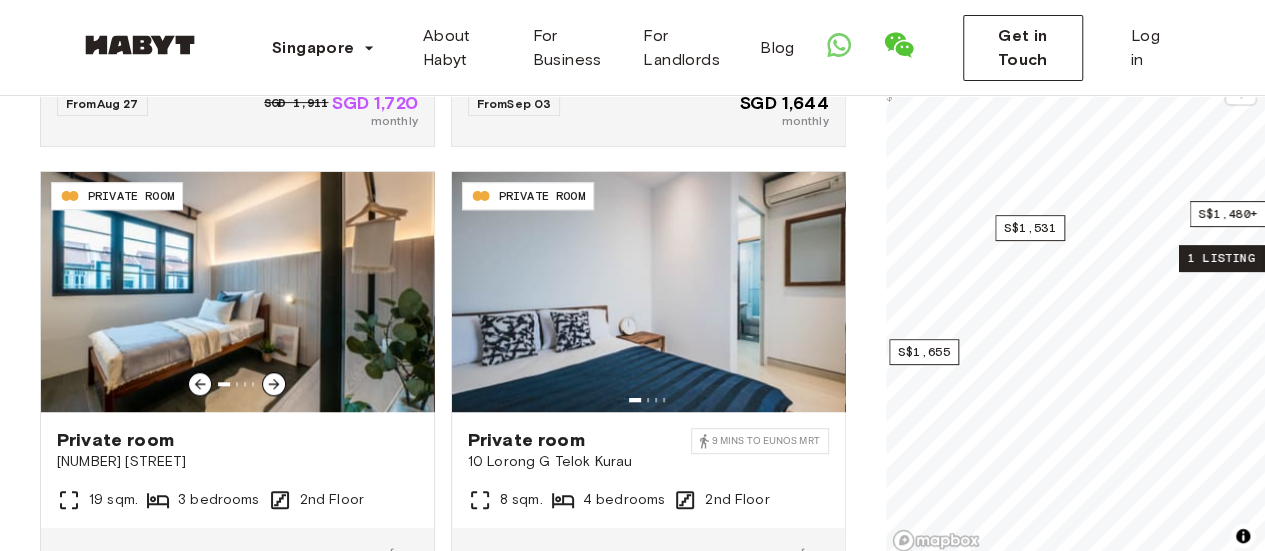 scroll, scrollTop: 770, scrollLeft: 0, axis: vertical 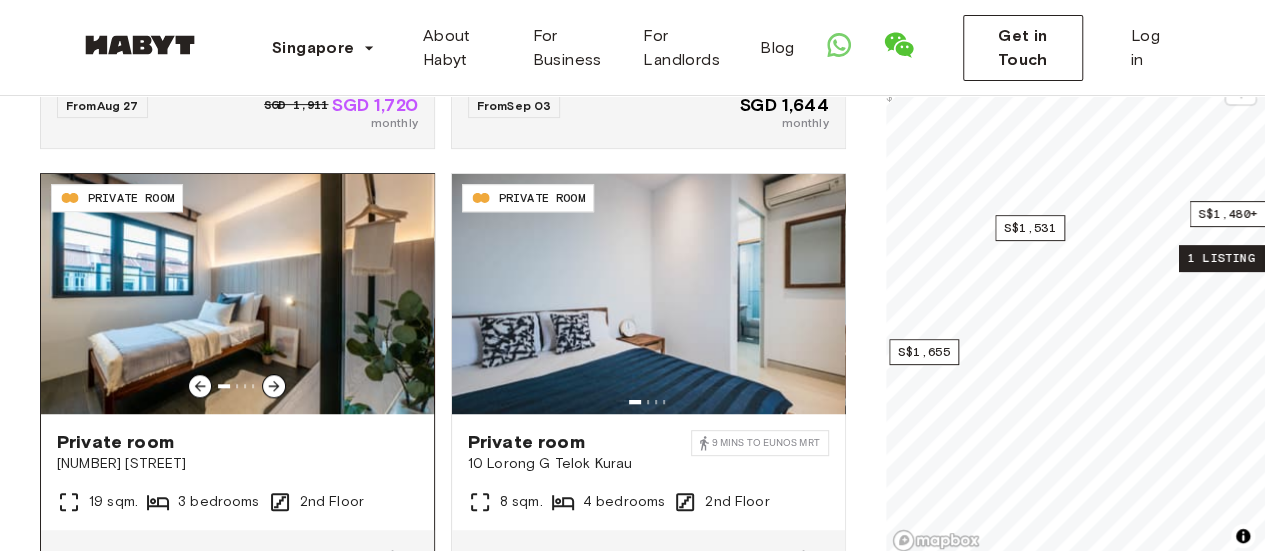 click at bounding box center [237, 294] 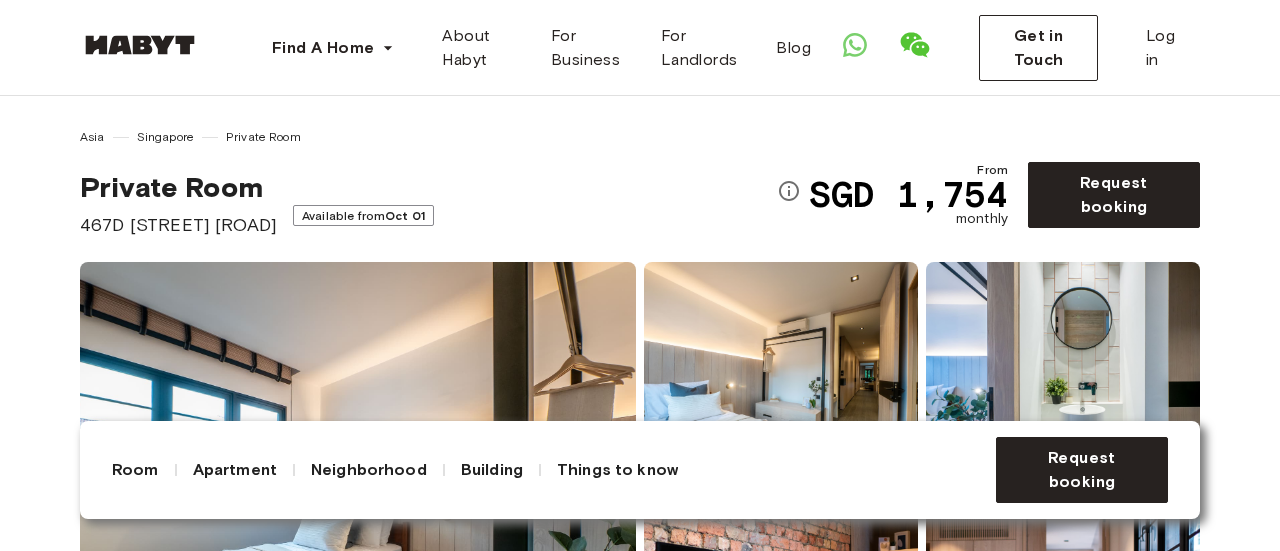scroll, scrollTop: 384, scrollLeft: 0, axis: vertical 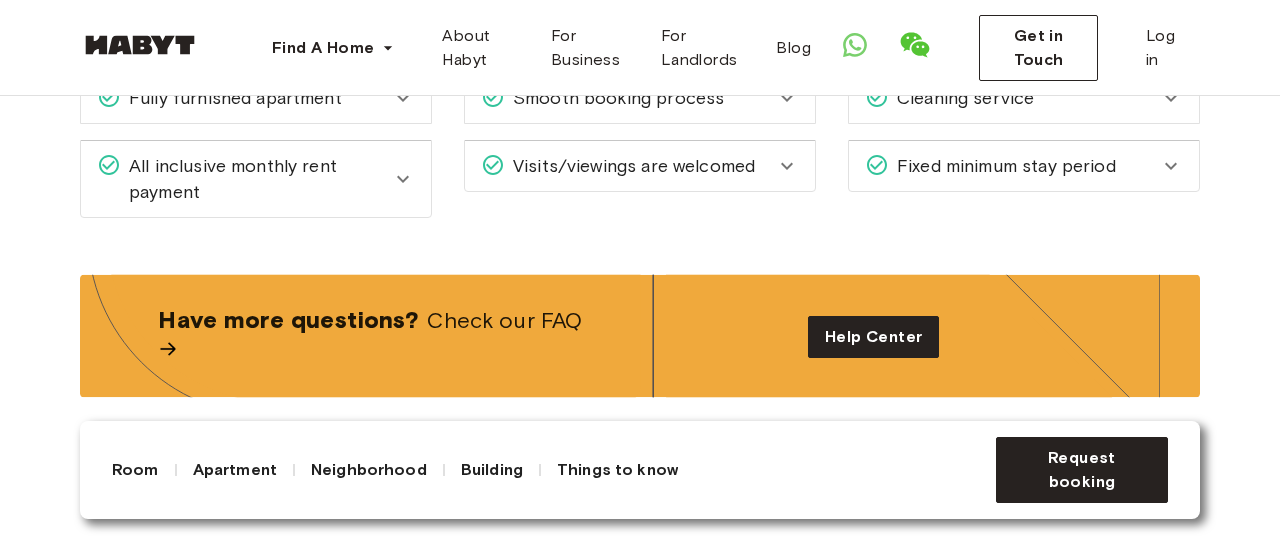 click on "Visits/viewings are welcomed" at bounding box center (630, 166) 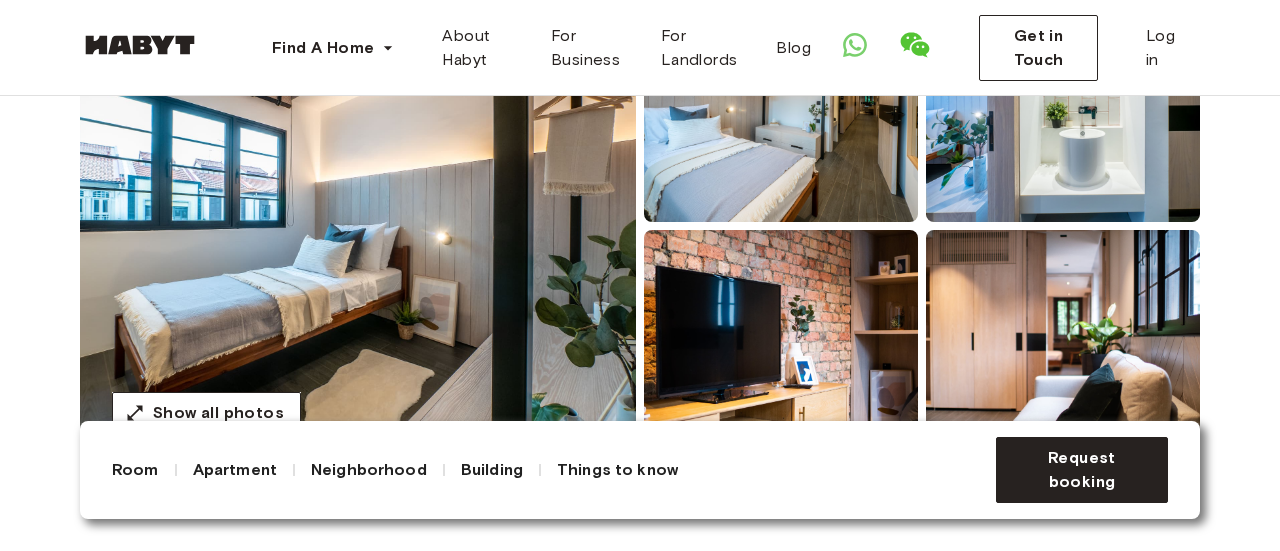 scroll, scrollTop: 277, scrollLeft: 0, axis: vertical 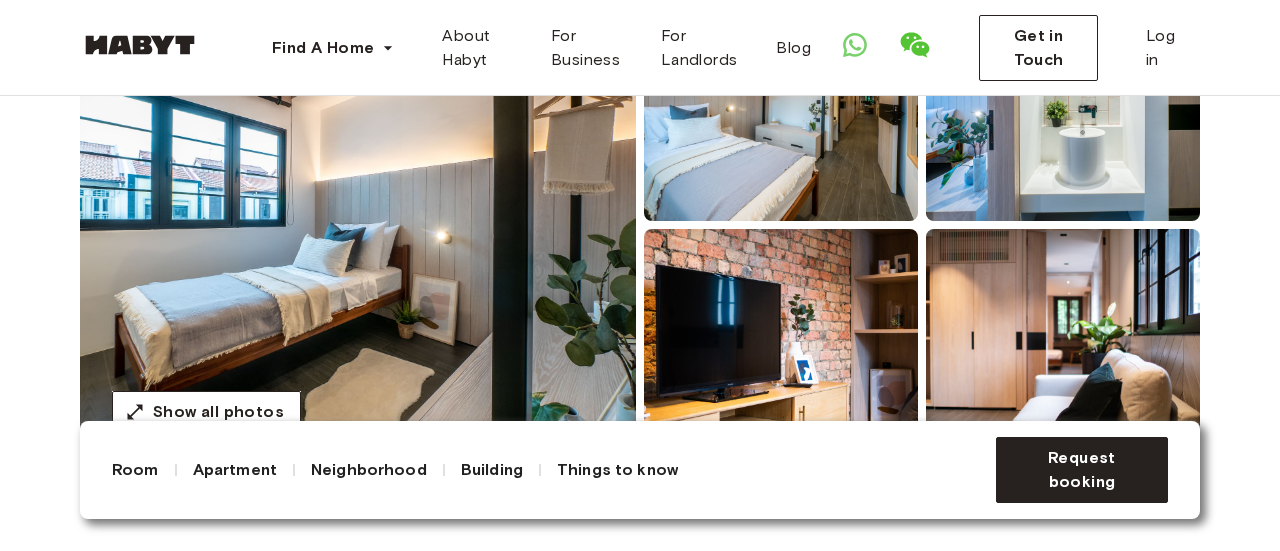 click at bounding box center [777, 343] 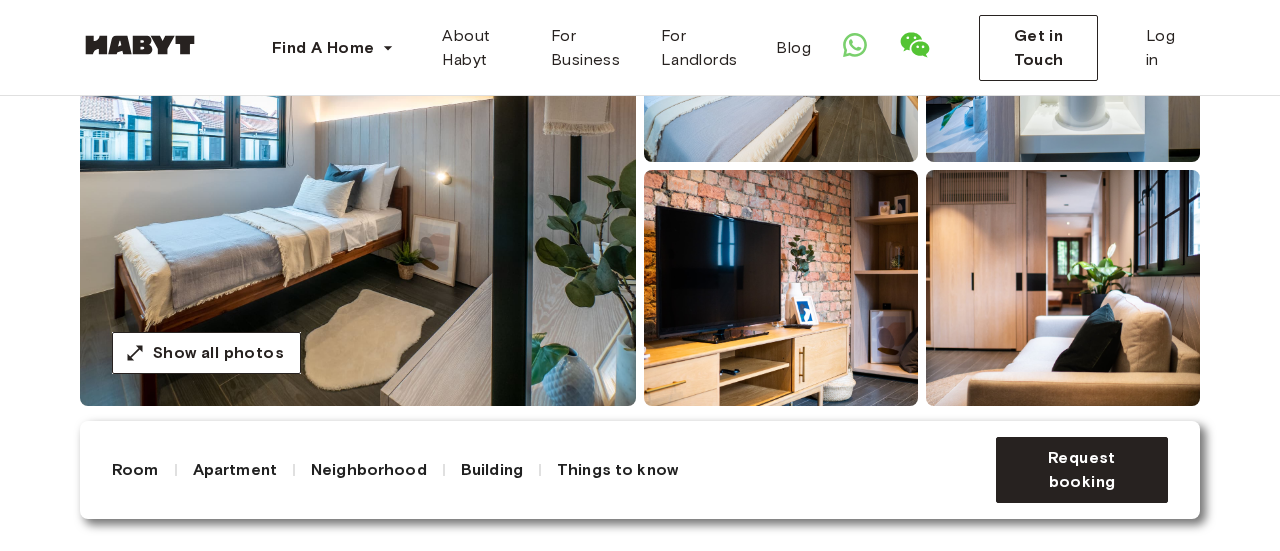 scroll, scrollTop: 337, scrollLeft: 0, axis: vertical 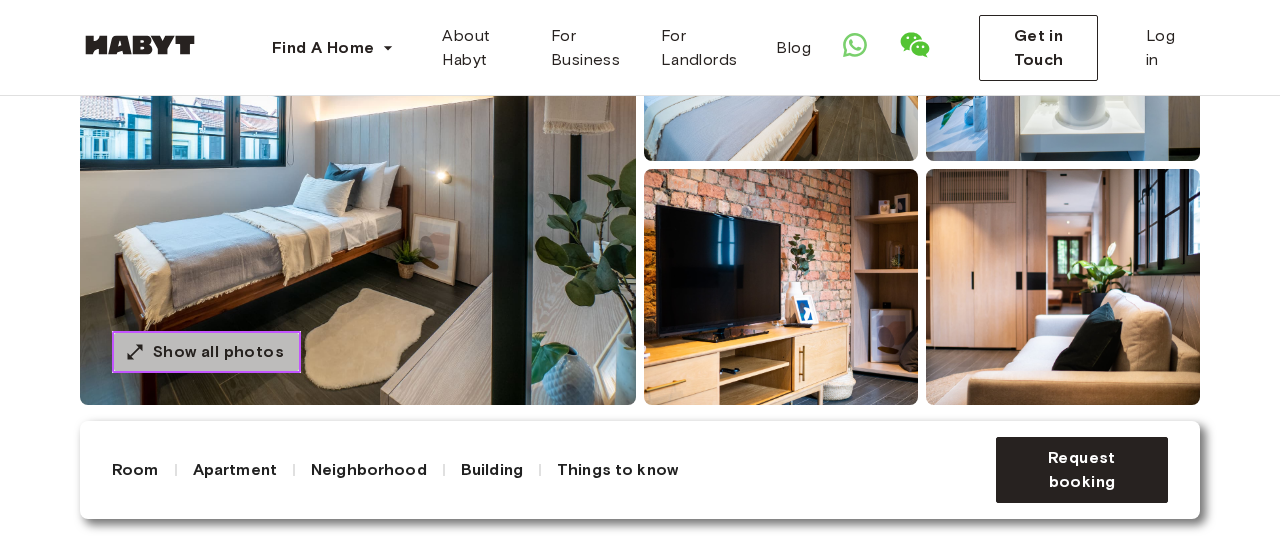 click on "Show all photos" at bounding box center [218, 352] 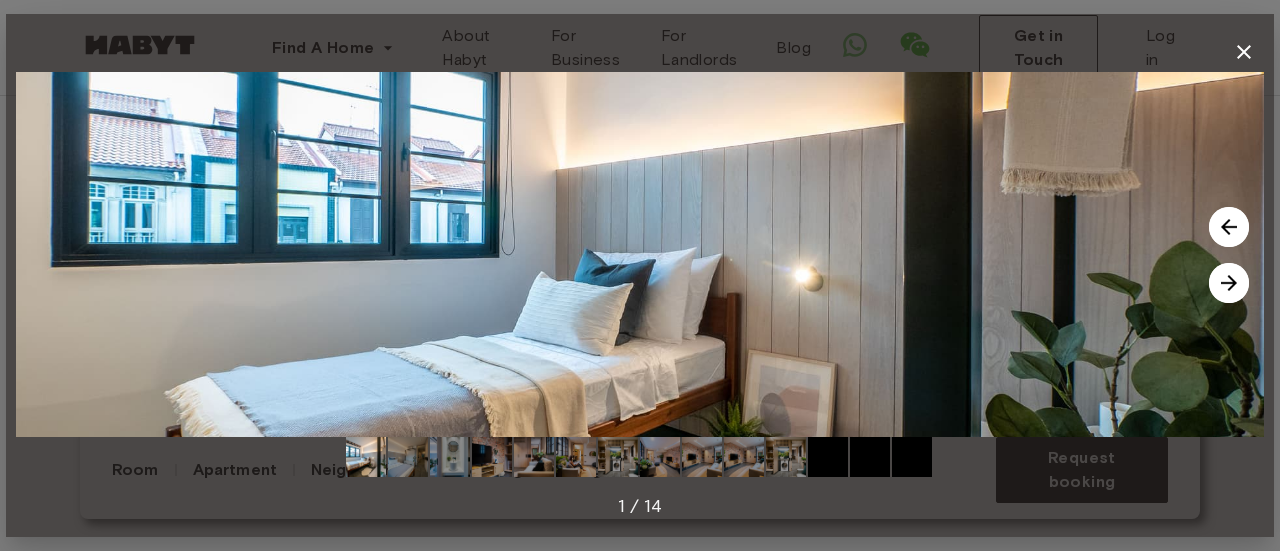 click at bounding box center (1229, 283) 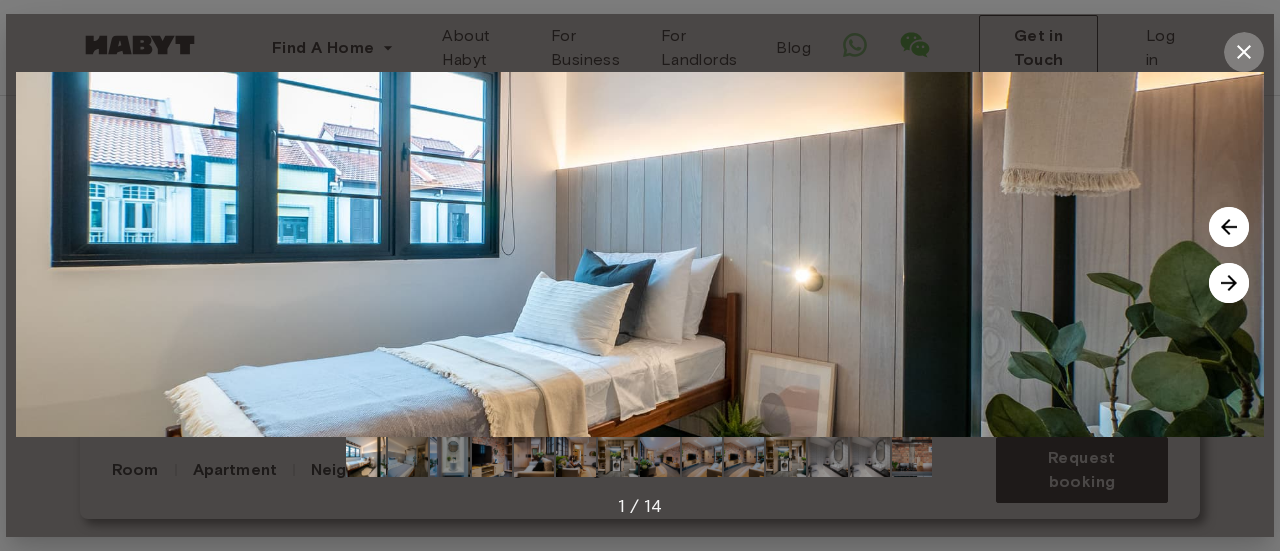 click 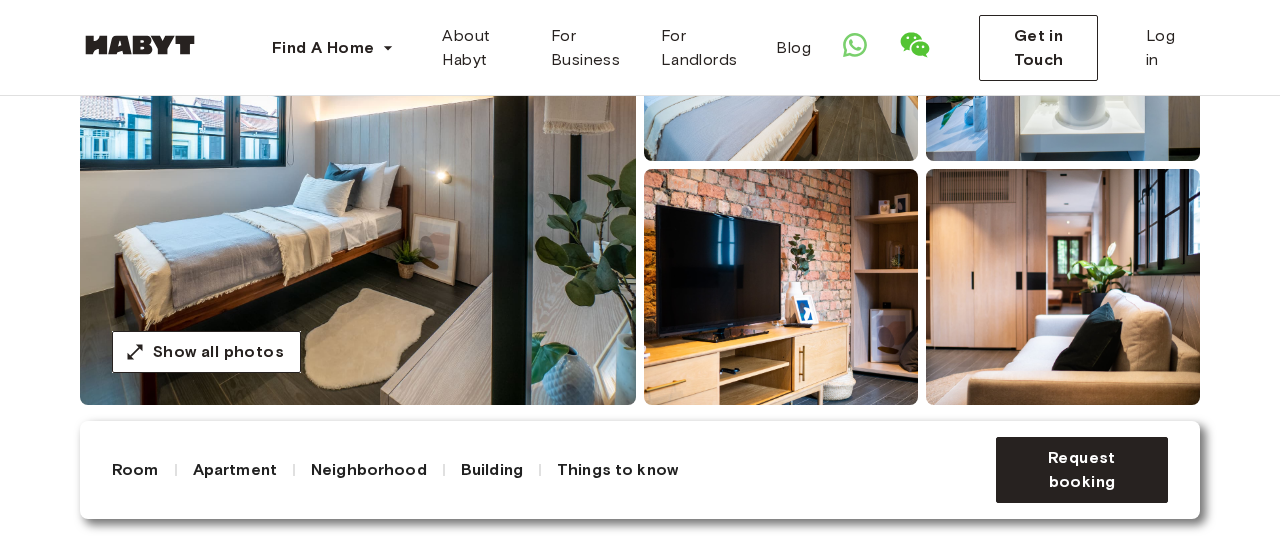 click at bounding box center (358, 165) 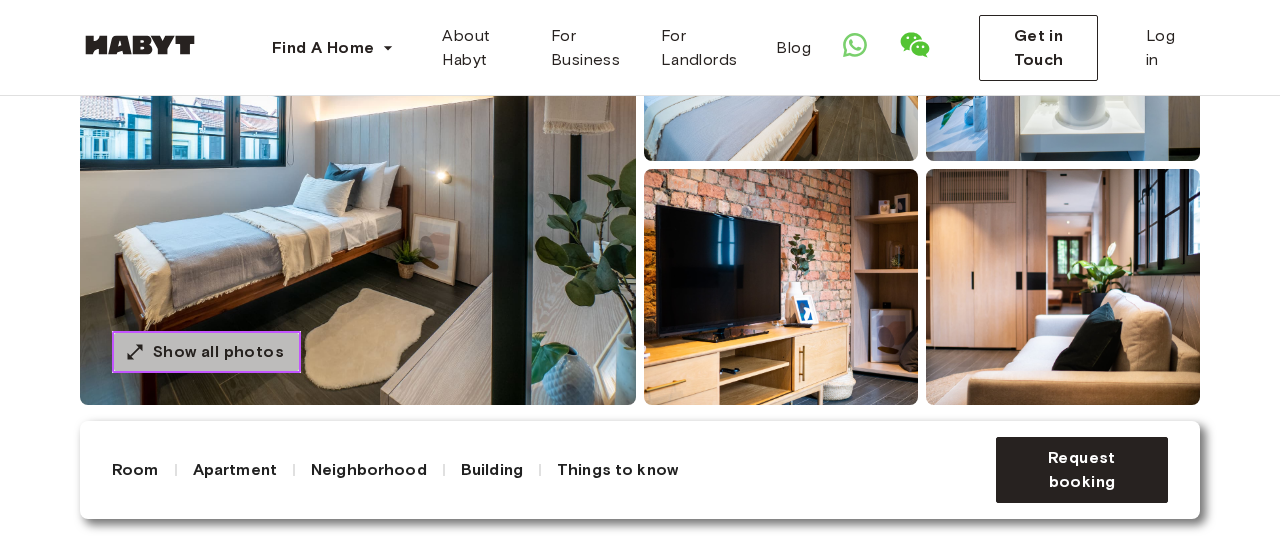 click on "Show all photos" at bounding box center (218, 352) 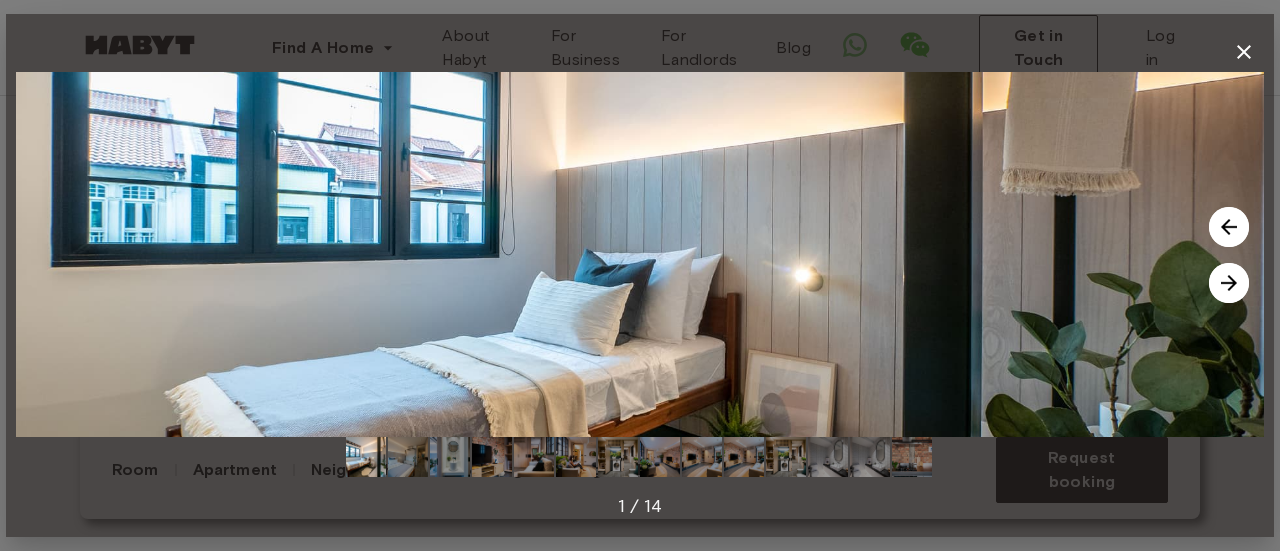 click at bounding box center [1229, 283] 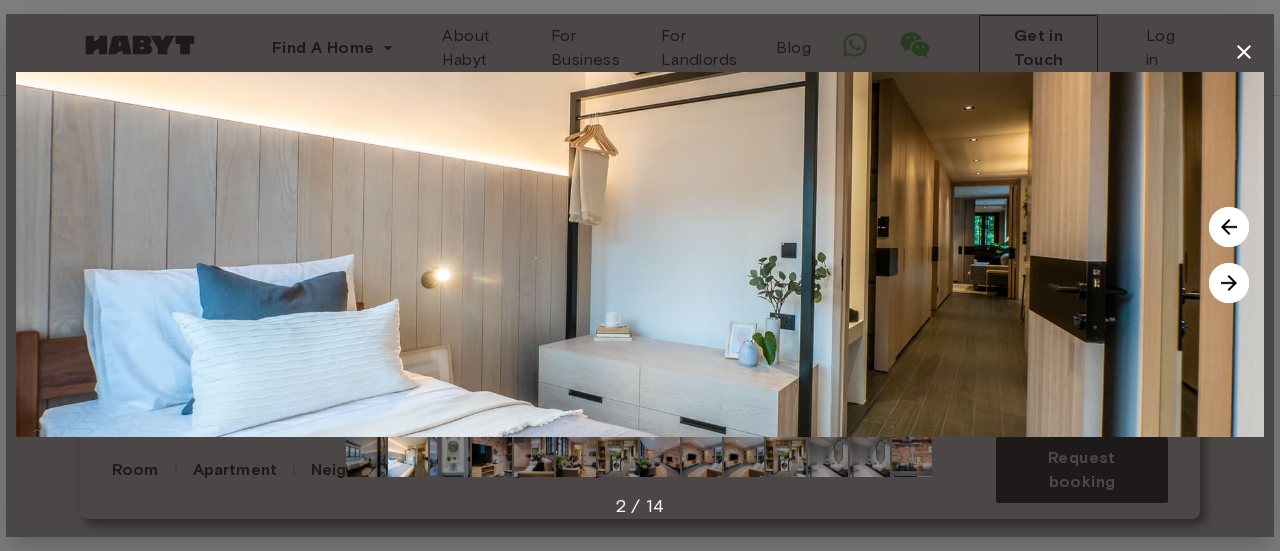 click at bounding box center (1229, 283) 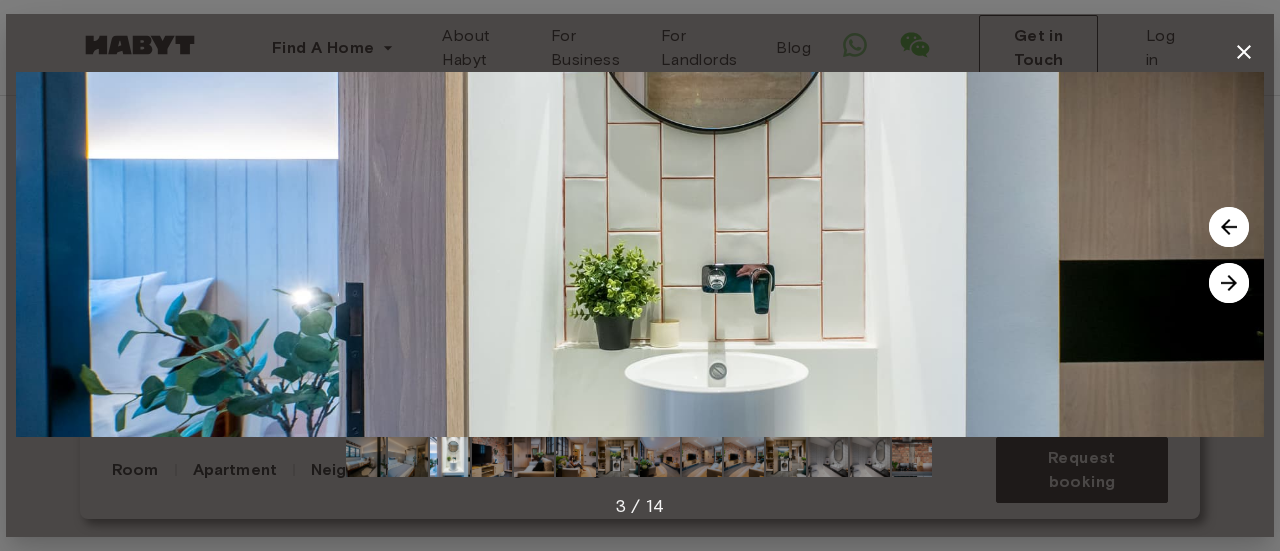 click at bounding box center [640, 254] 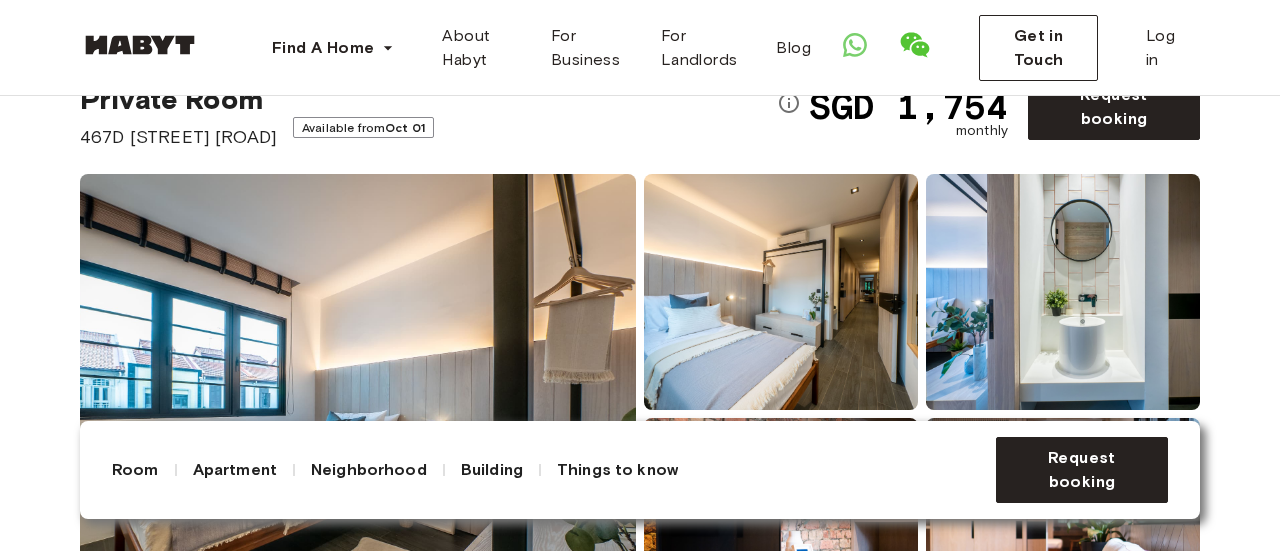 scroll, scrollTop: 87, scrollLeft: 0, axis: vertical 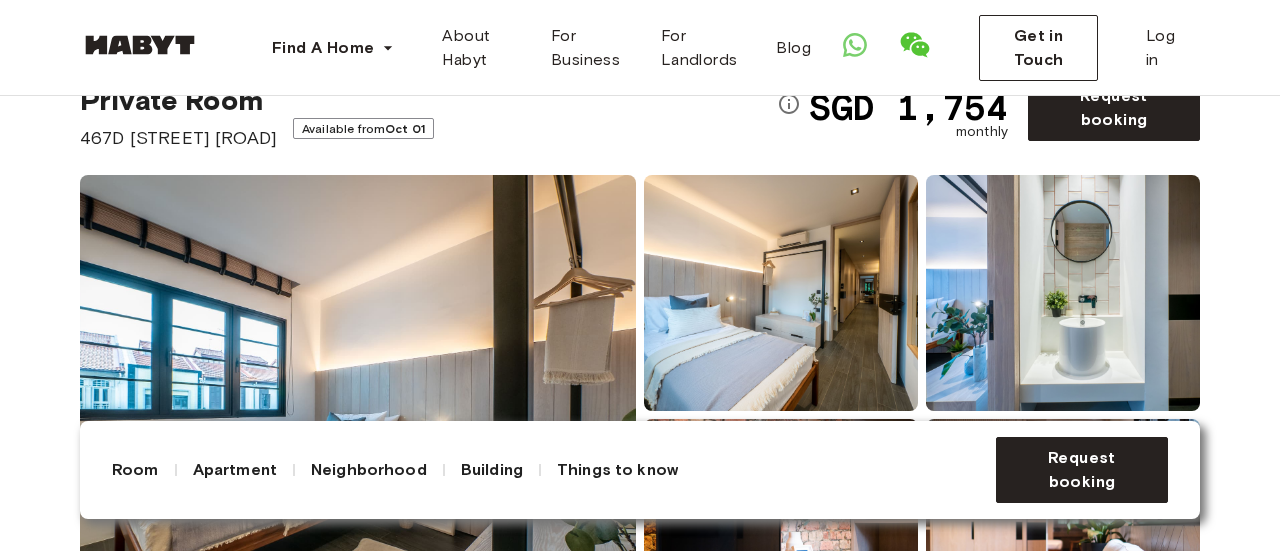 click at bounding box center (140, 49) 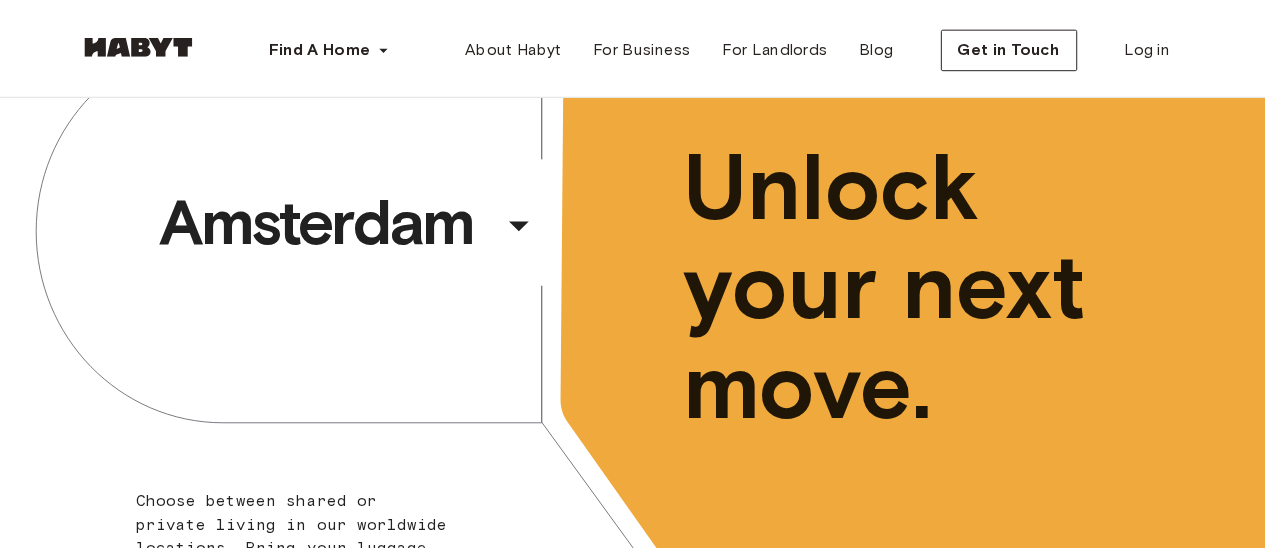 scroll, scrollTop: 0, scrollLeft: 0, axis: both 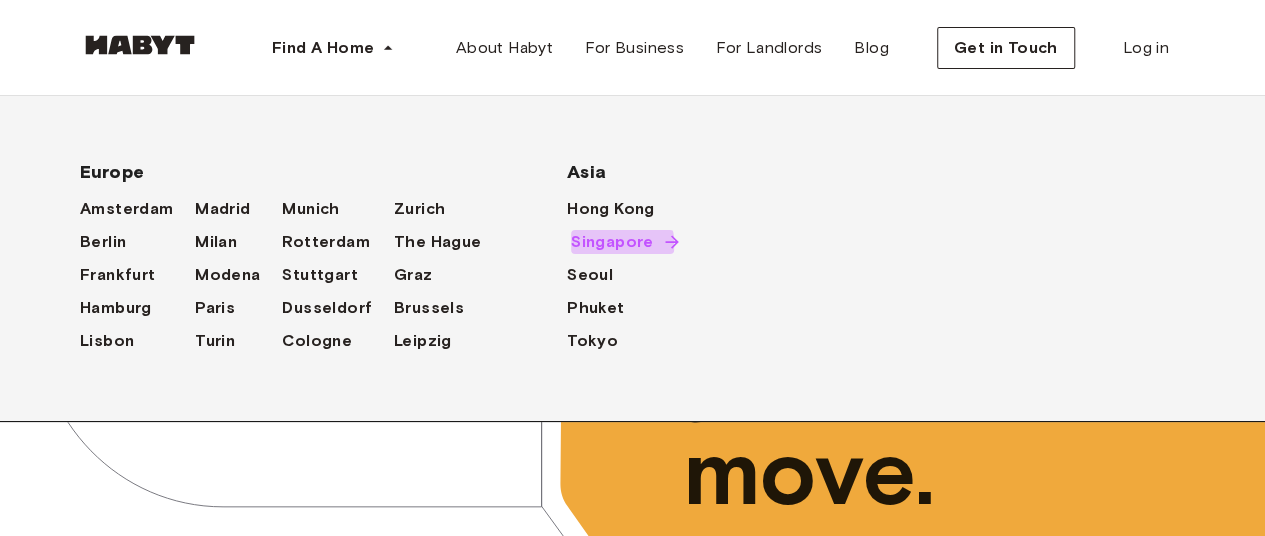 click on "Singapore" at bounding box center [612, 242] 